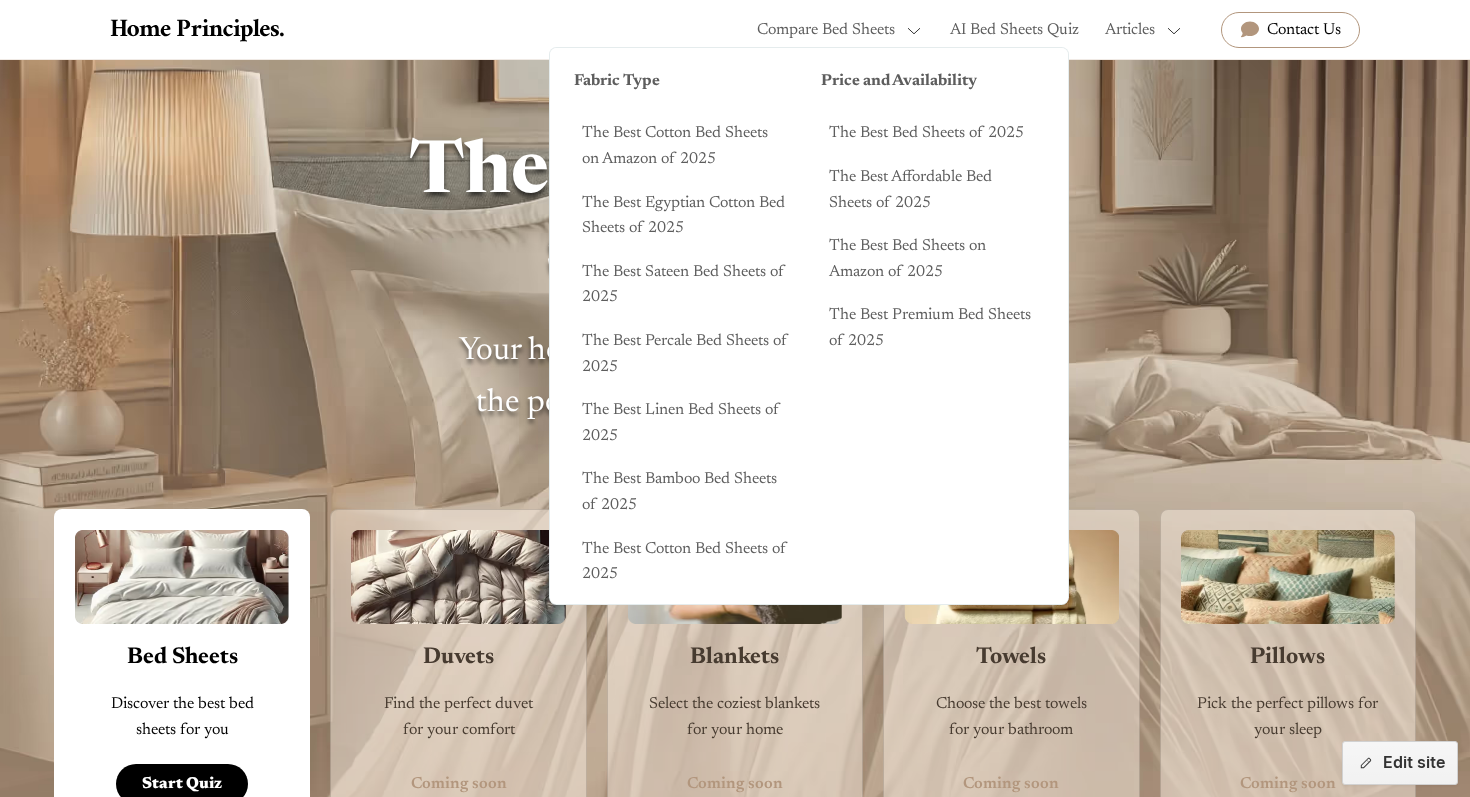 scroll, scrollTop: 0, scrollLeft: 0, axis: both 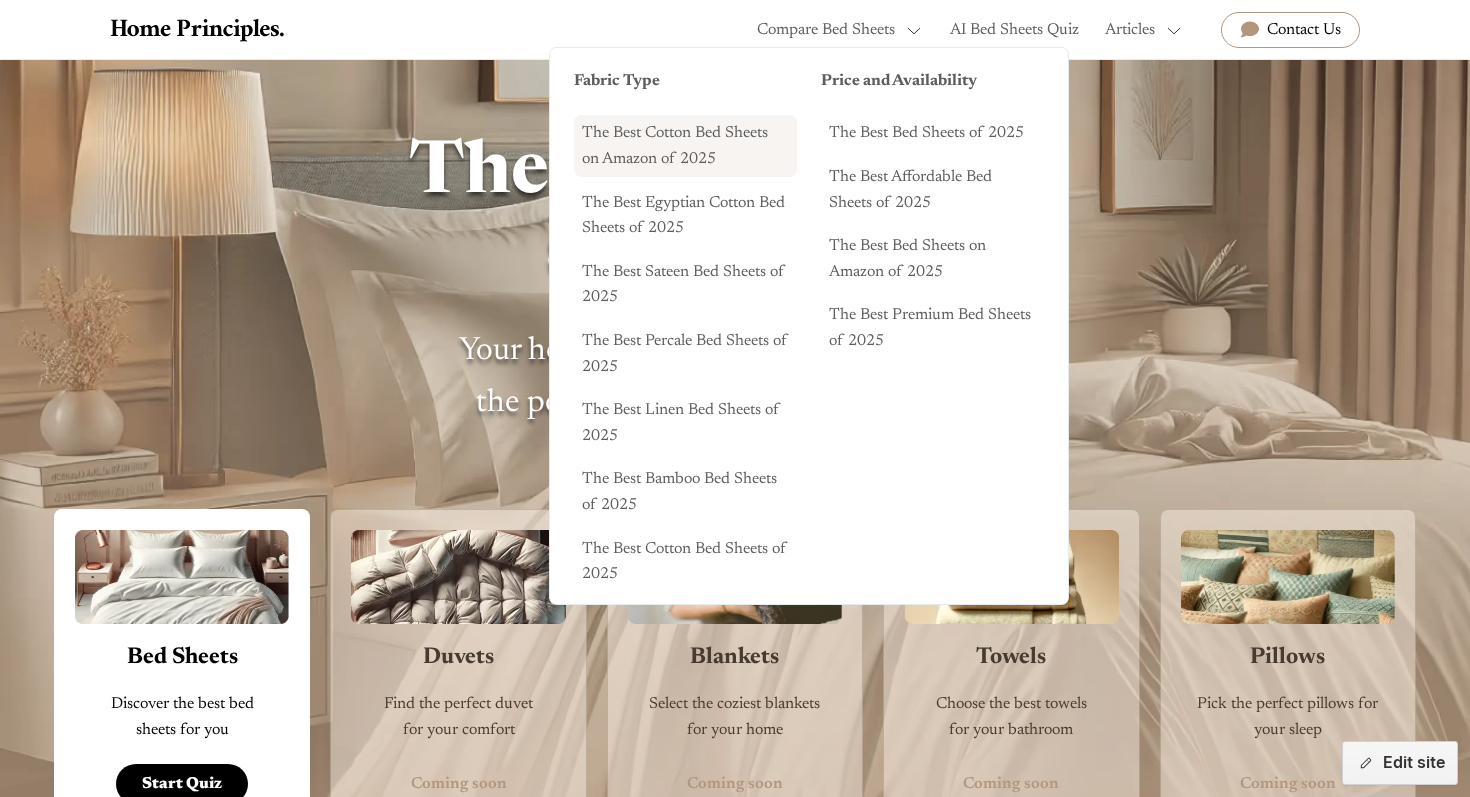 click on "The Best Cotton Bed Sheets on Amazon of 2025" at bounding box center (685, 145) 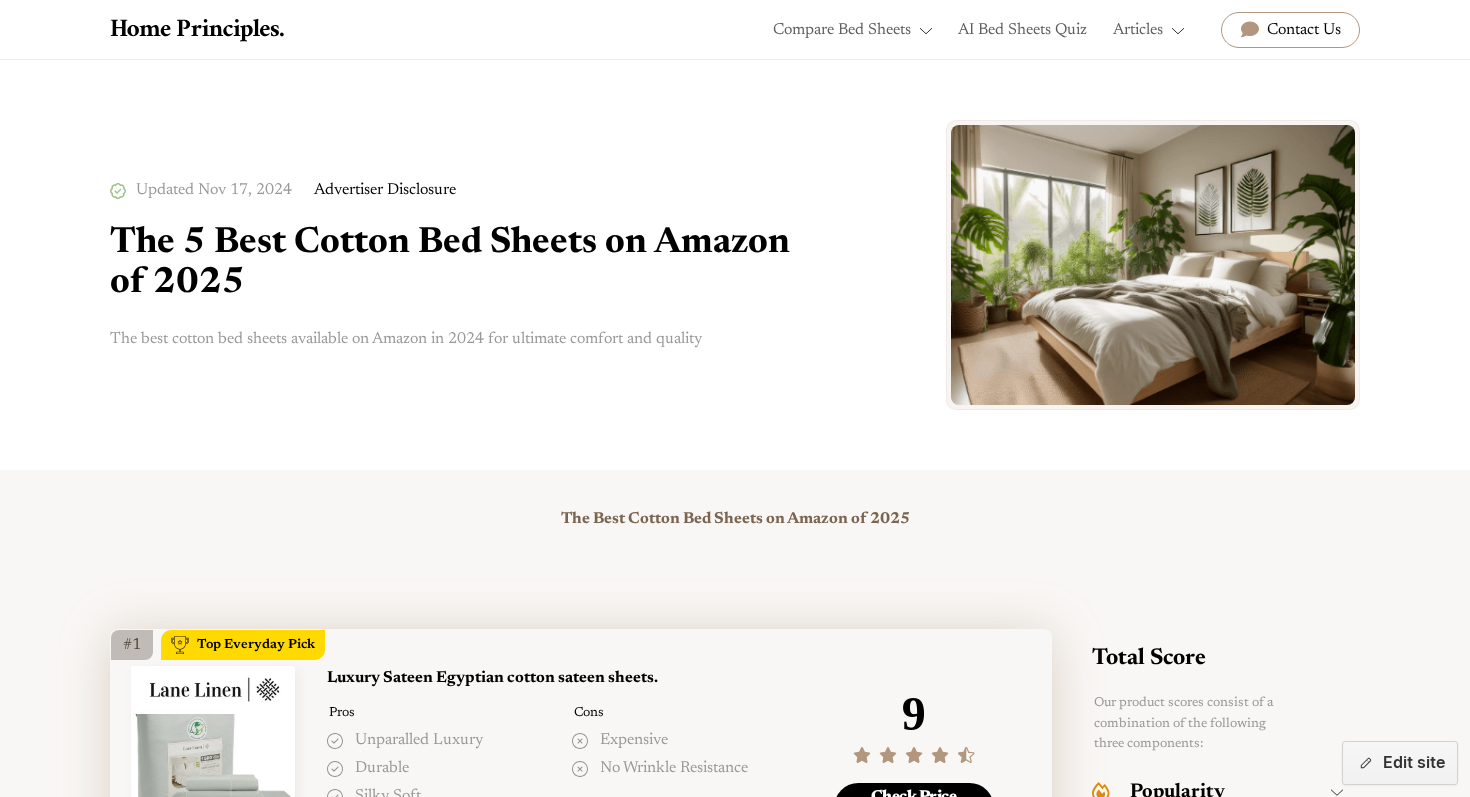 scroll, scrollTop: 218, scrollLeft: 0, axis: vertical 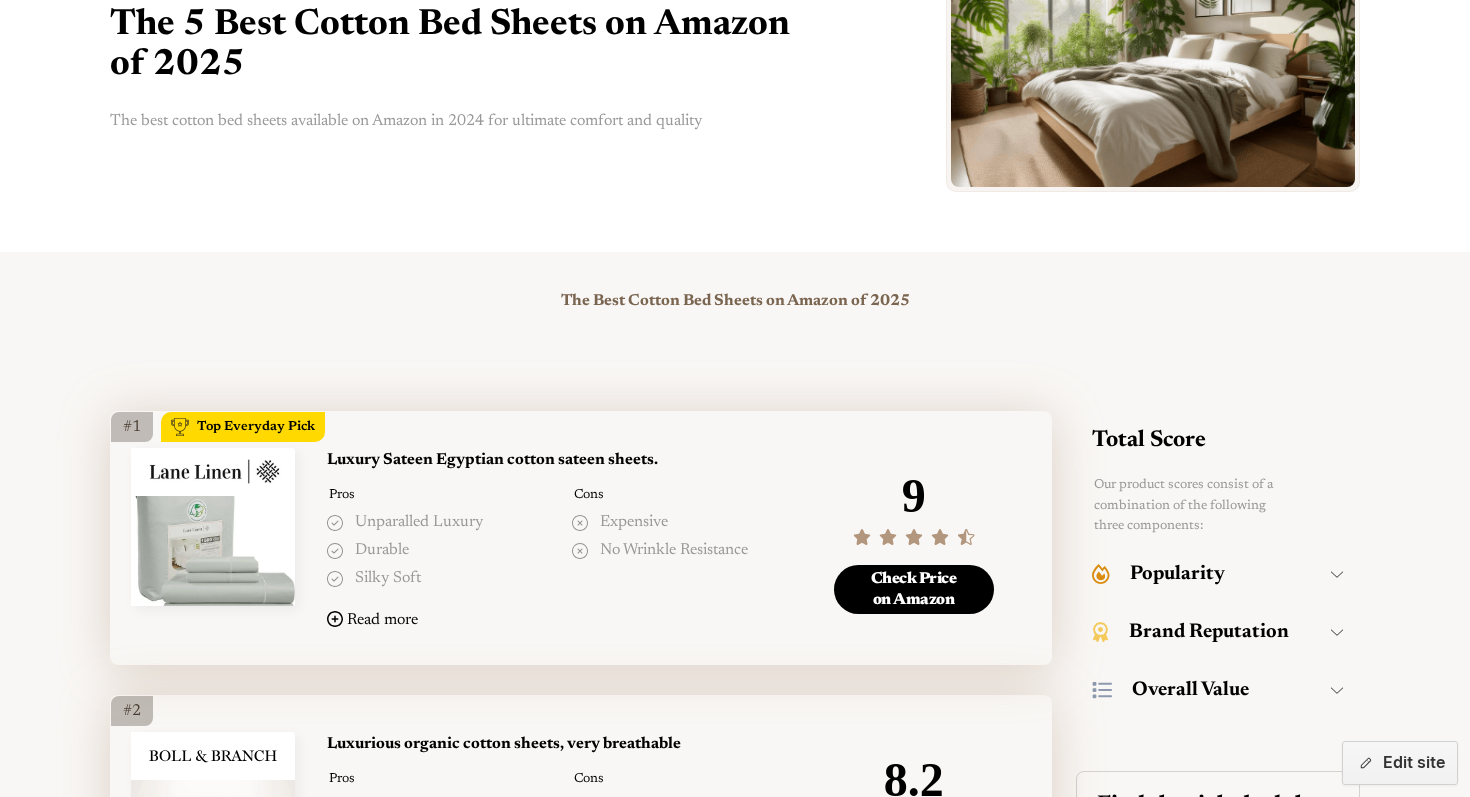click on "Luxury Sateen Egyptian cotton sateen sheets." at bounding box center (561, 461) 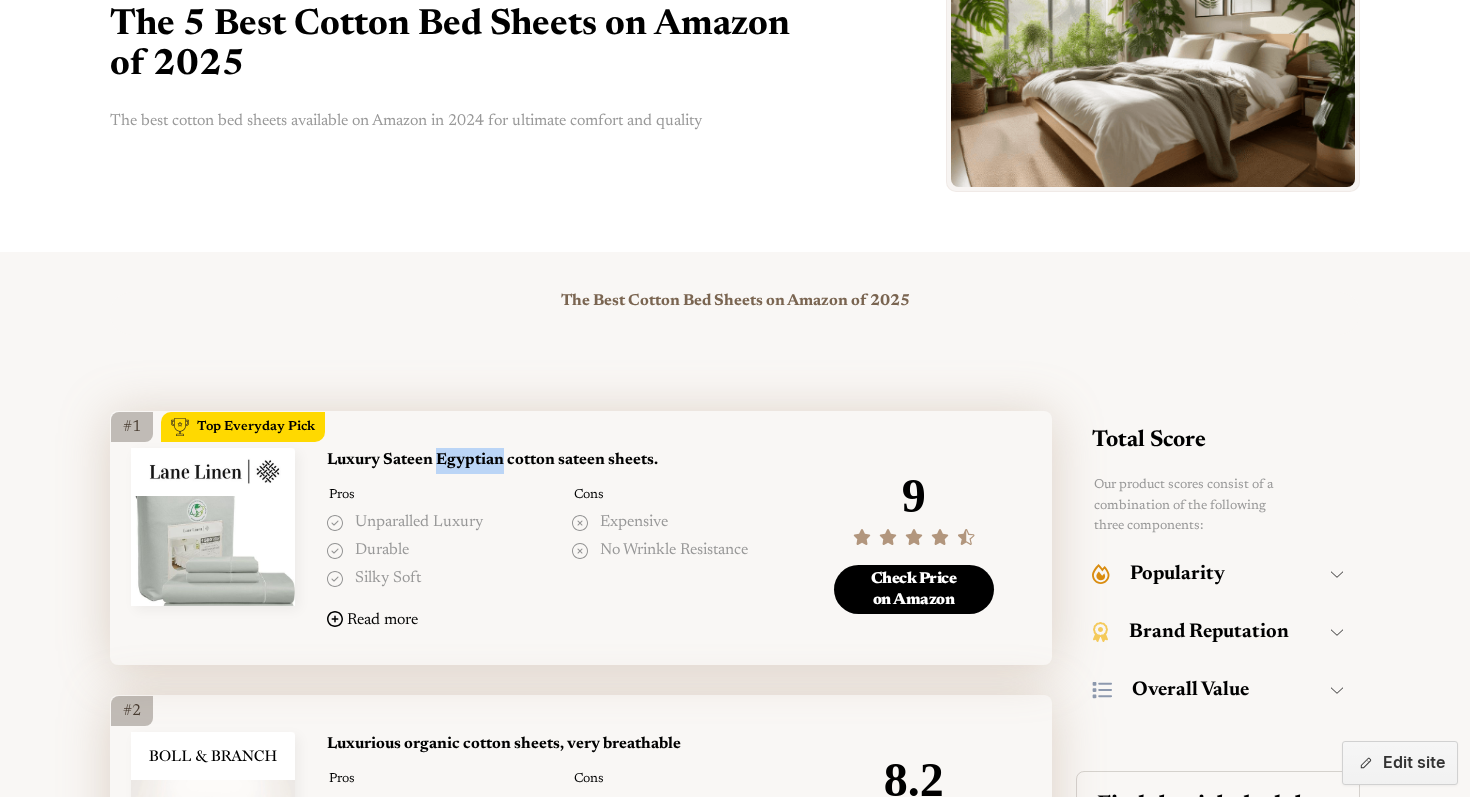 click on "Luxury Sateen Egyptian cotton sateen sheets." at bounding box center (561, 461) 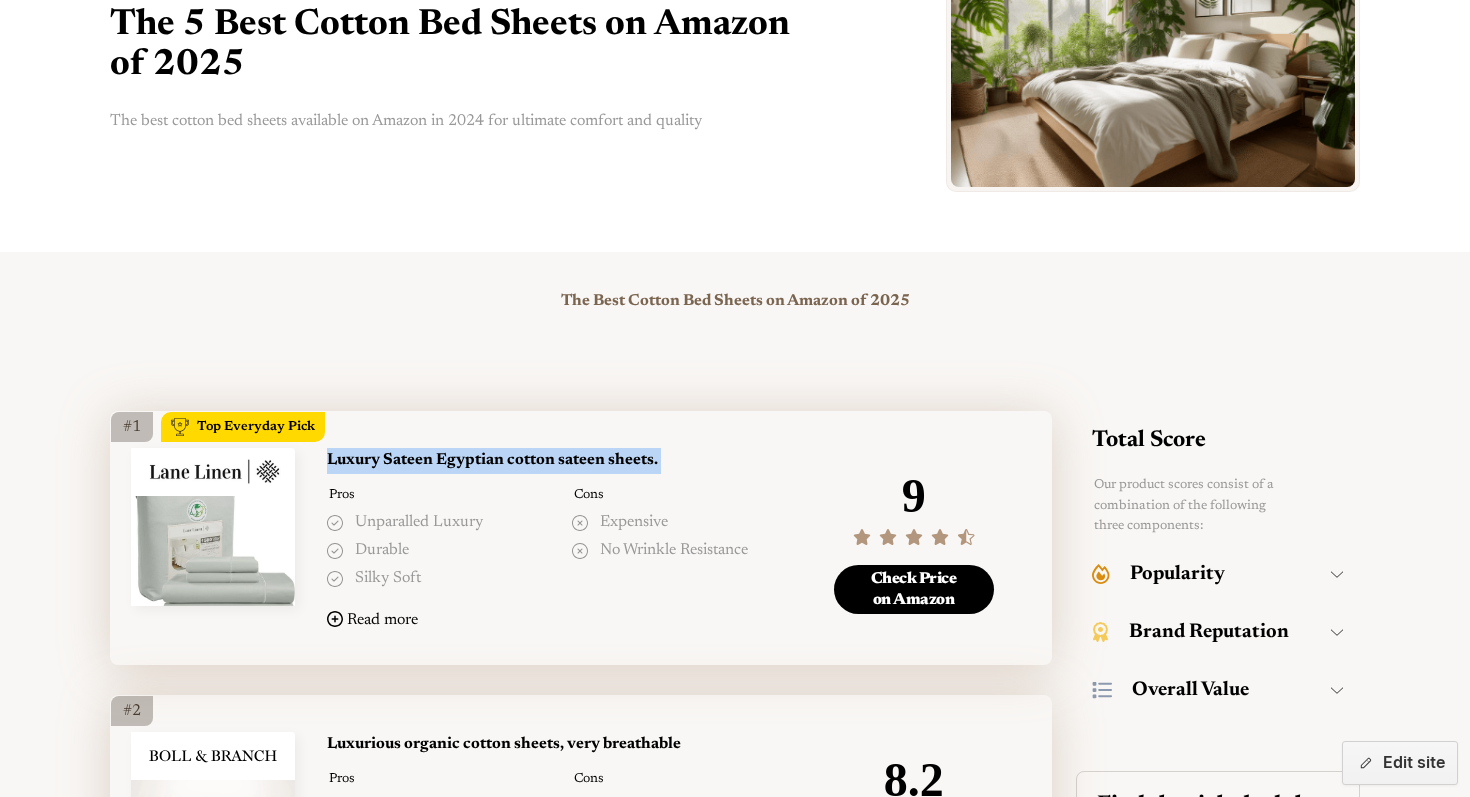 click on "Luxury Sateen Egyptian cotton sateen sheets." at bounding box center (561, 461) 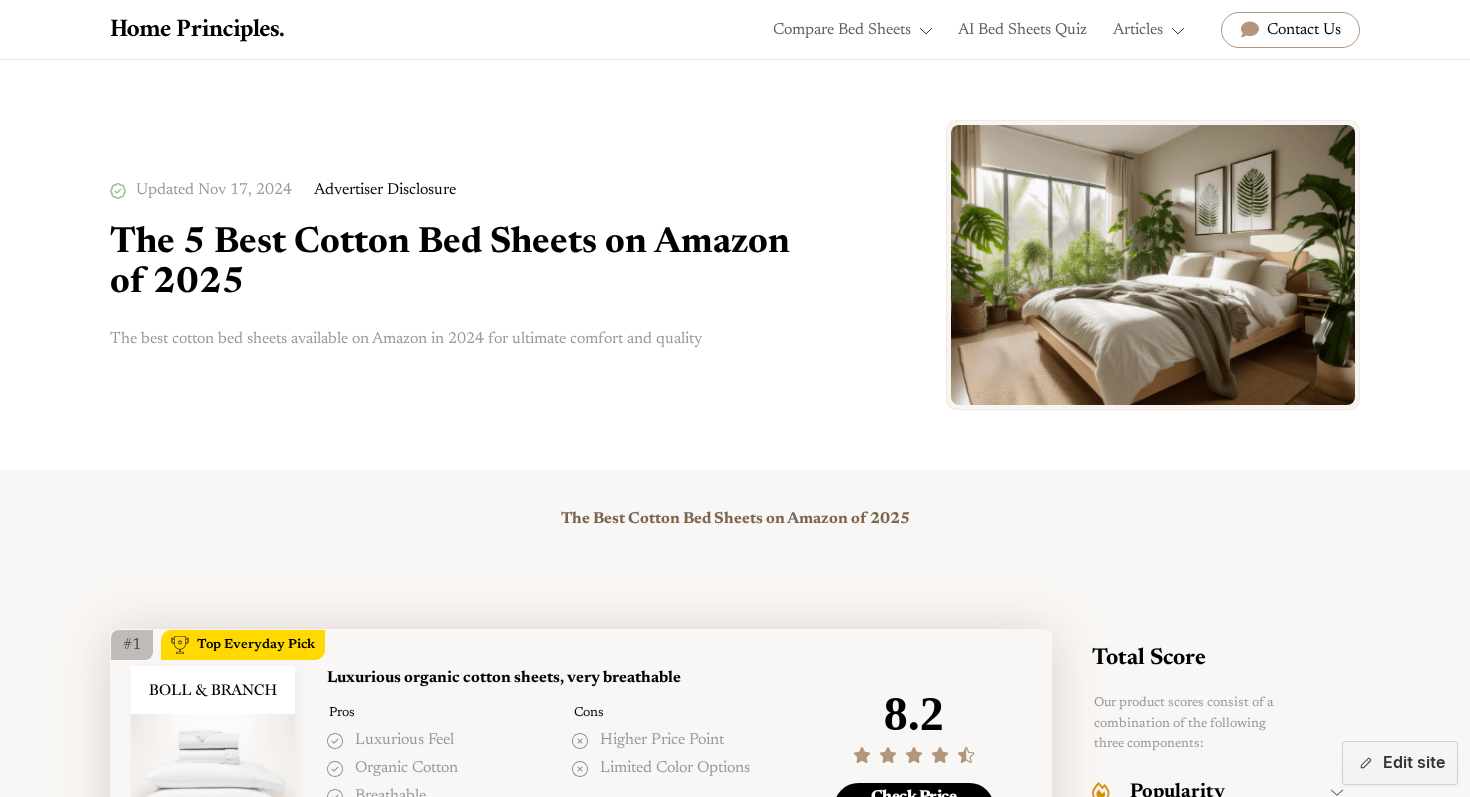 scroll, scrollTop: 19, scrollLeft: 0, axis: vertical 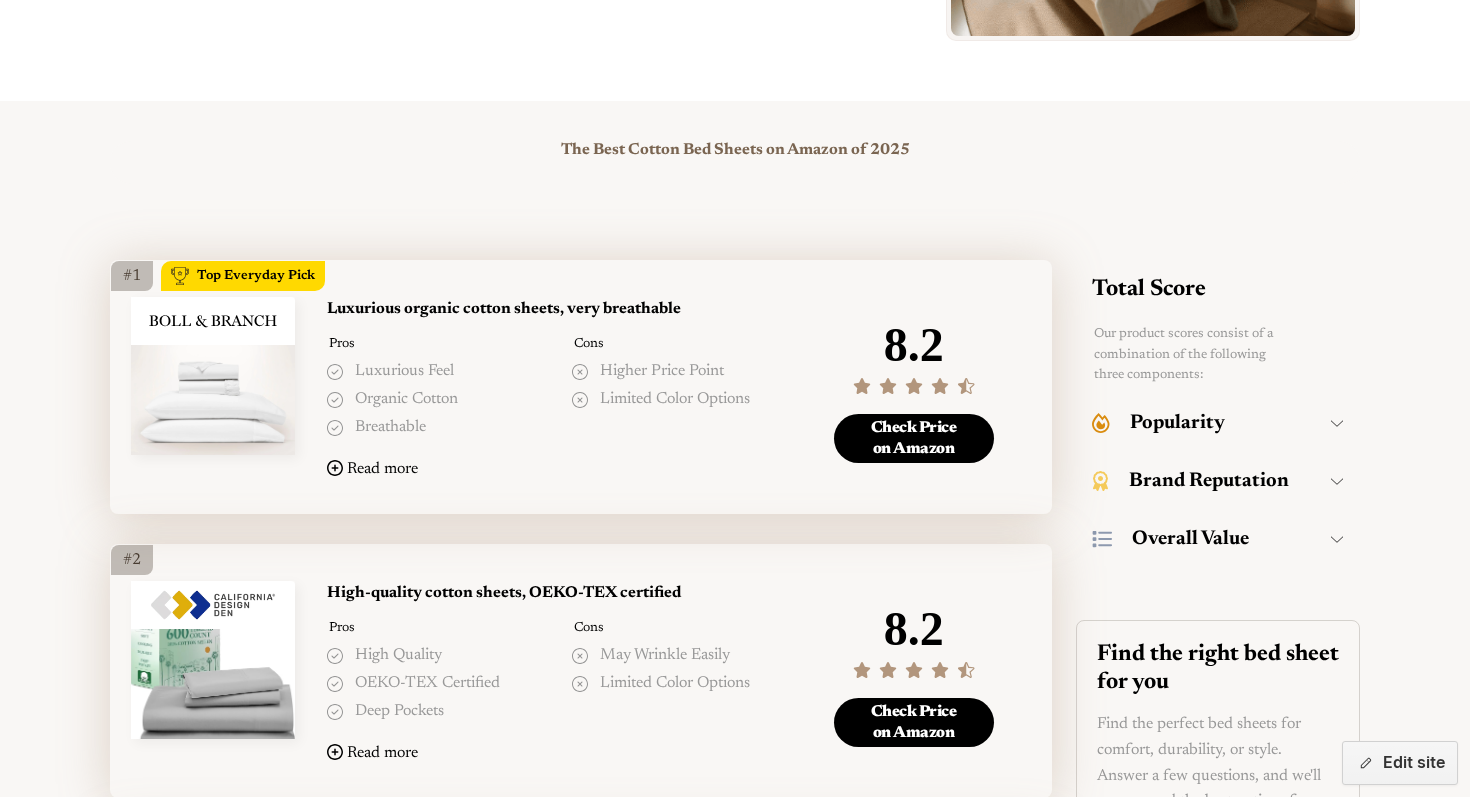 click on "use code  Luxurious organic cotton sheets, very breathable Pros Luxurious feel organic cotton breathable Cons Higher price point limited color options Luxurious organic cotton sheets, very breathable
Read more Read less" at bounding box center [561, 391] 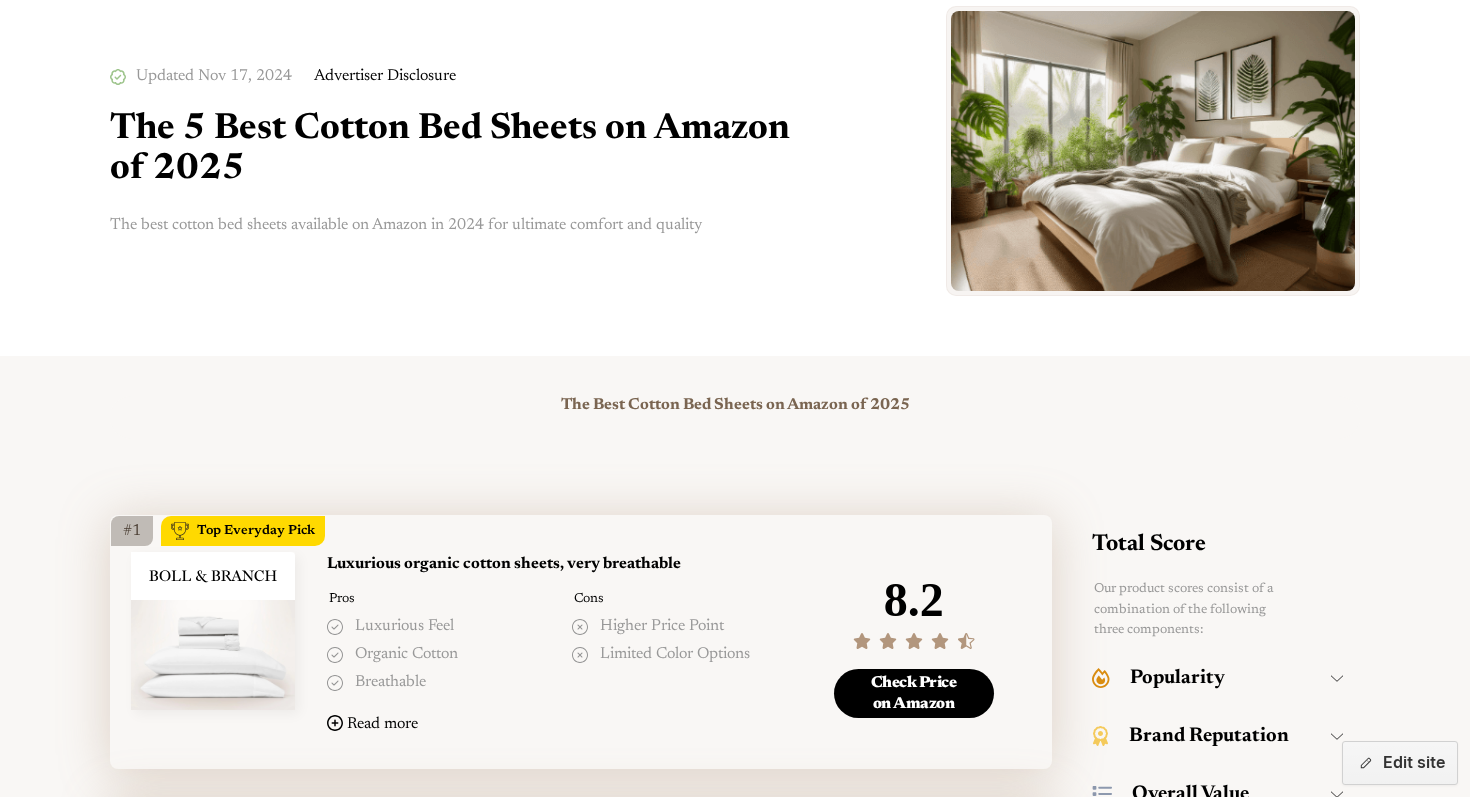 scroll, scrollTop: 0, scrollLeft: 0, axis: both 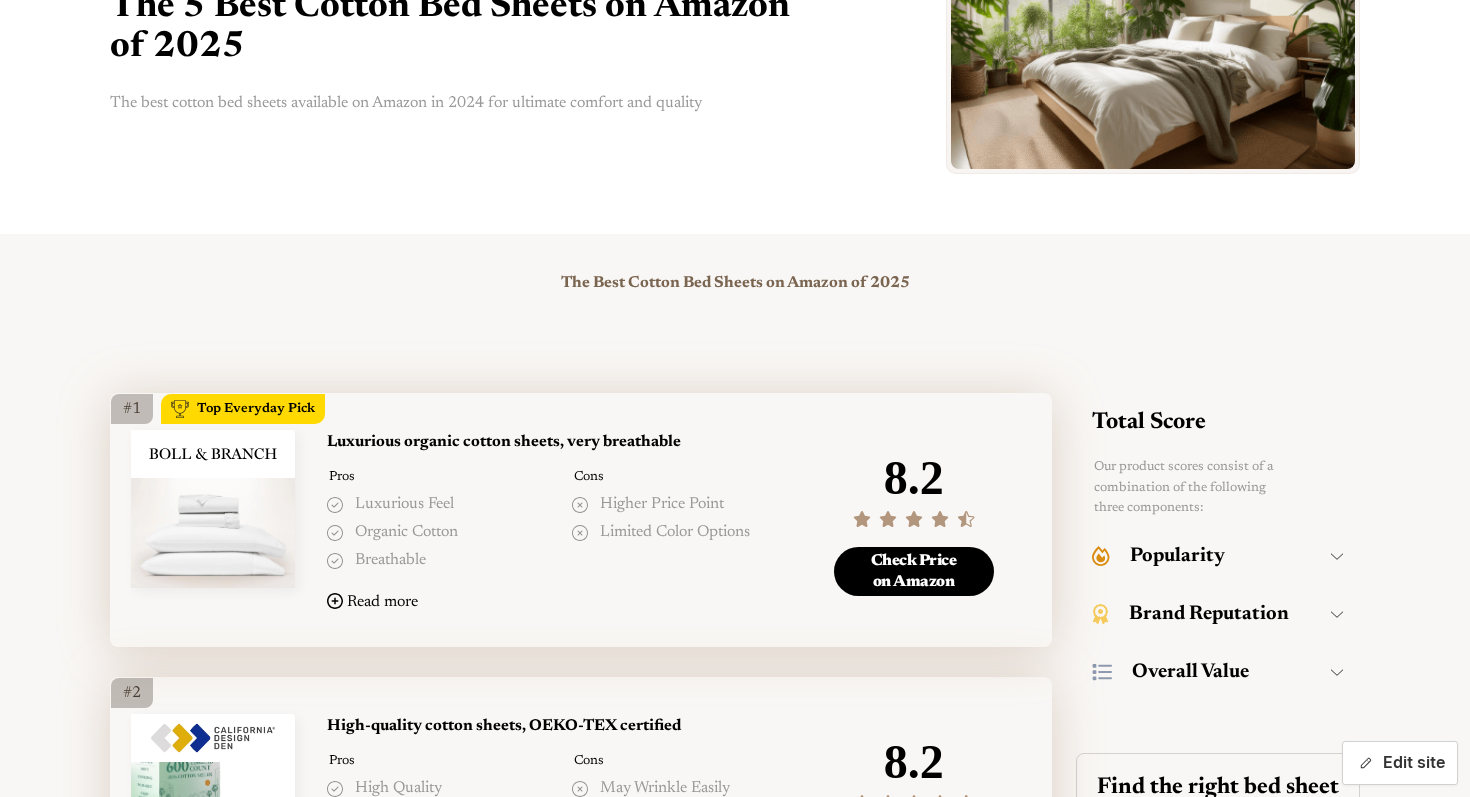 click on "Edit site" at bounding box center [1400, 763] 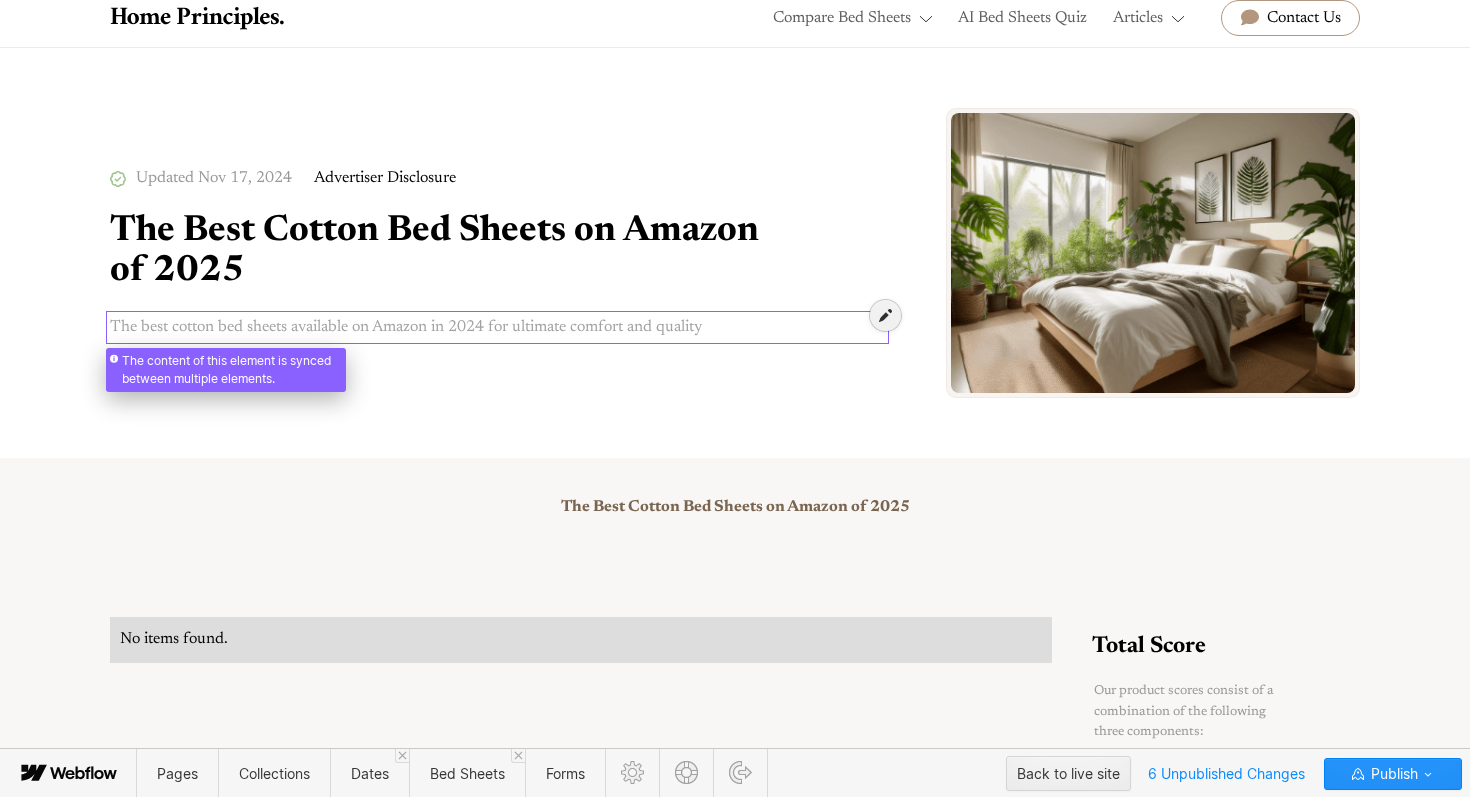 scroll, scrollTop: 0, scrollLeft: 0, axis: both 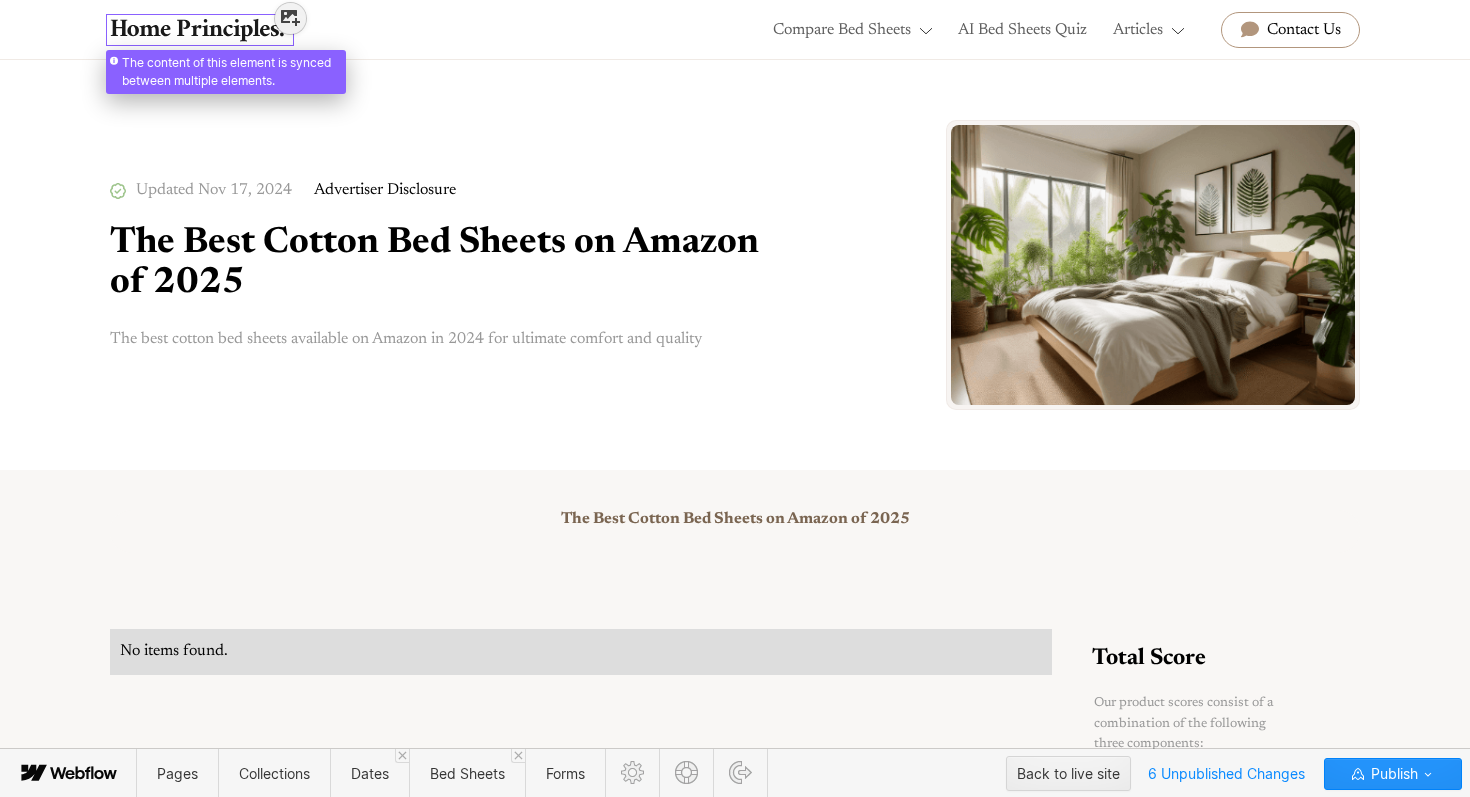 click at bounding box center [200, 20] 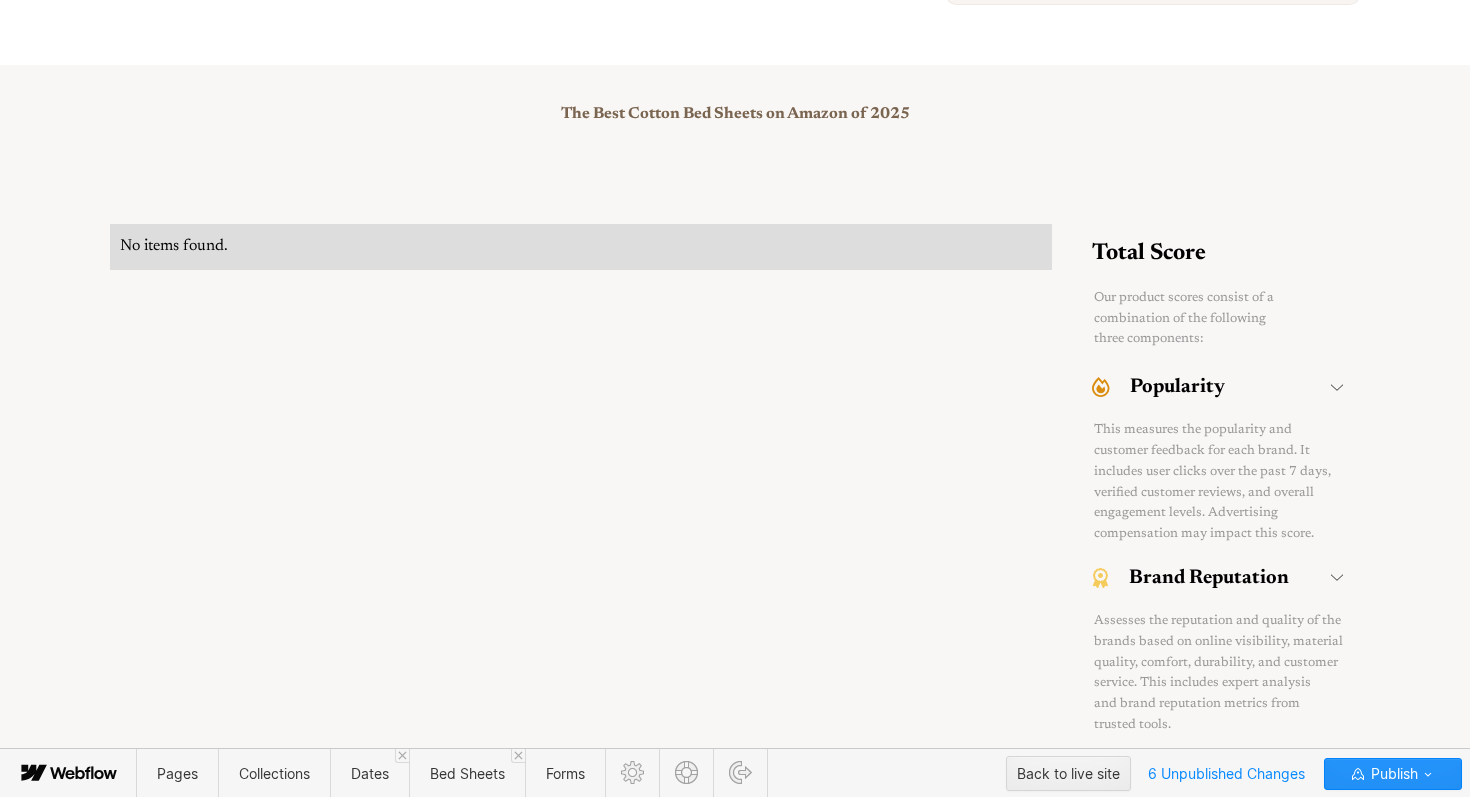 scroll, scrollTop: 408, scrollLeft: 0, axis: vertical 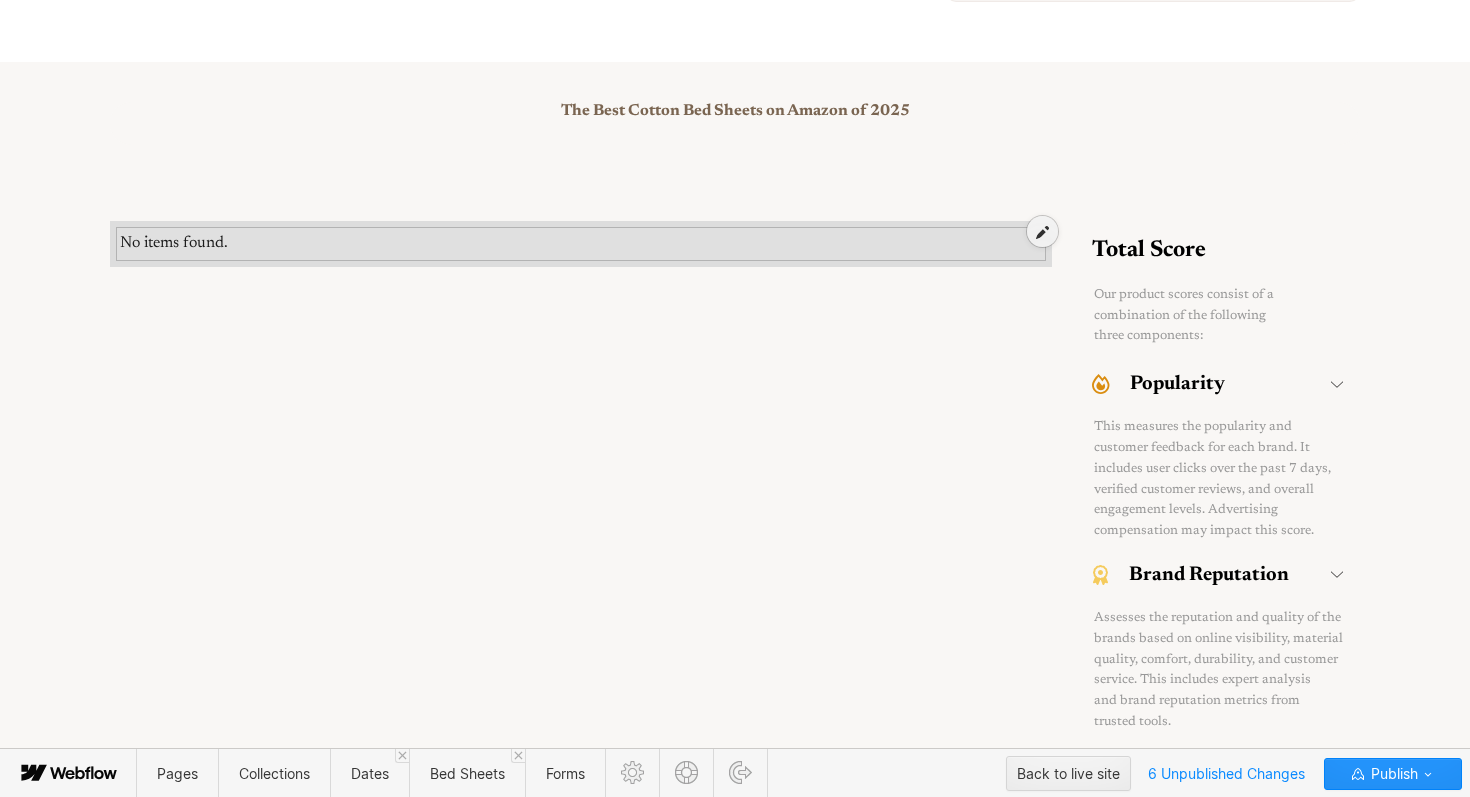 click at bounding box center (581, 234) 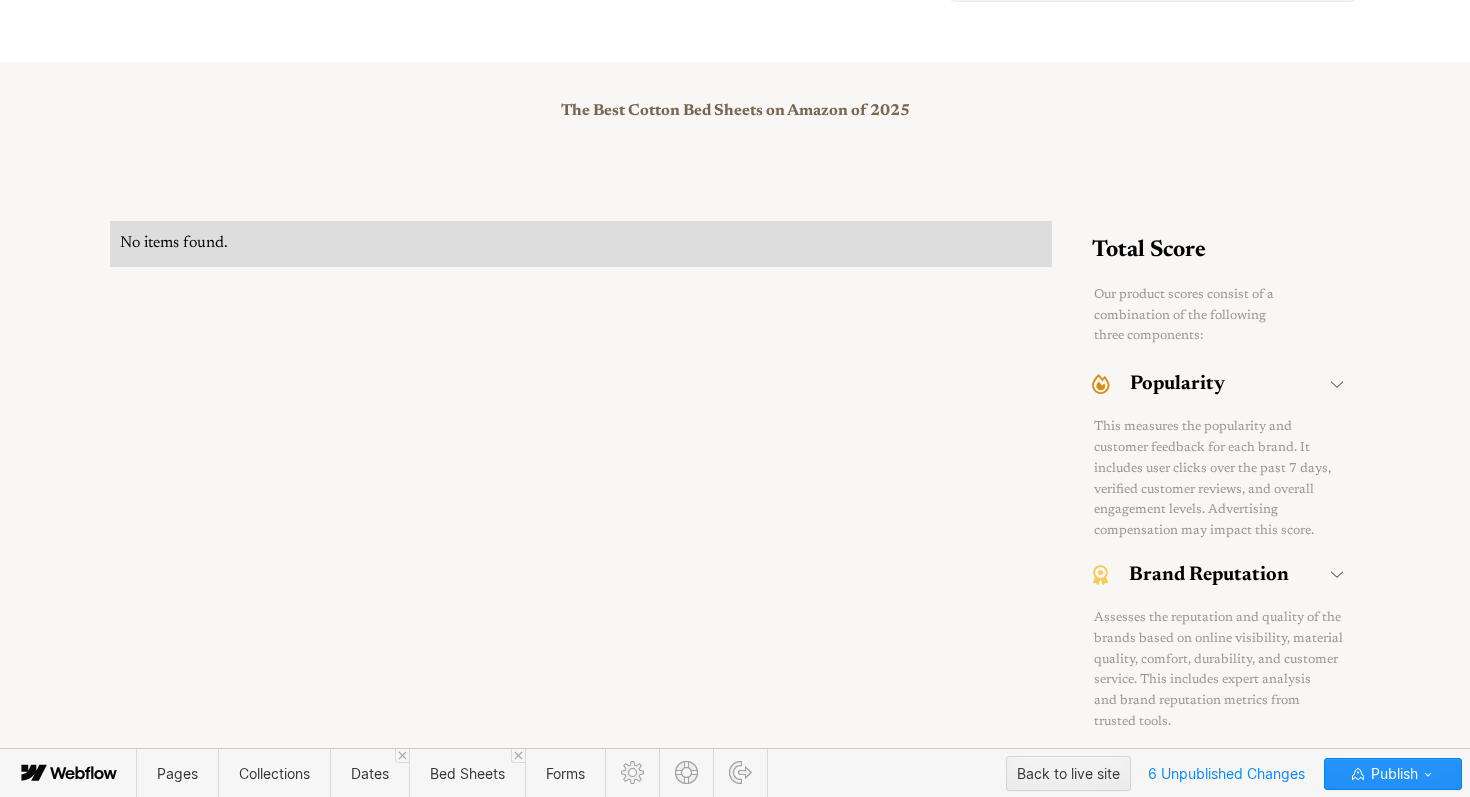 click on "No items found." at bounding box center [581, 244] 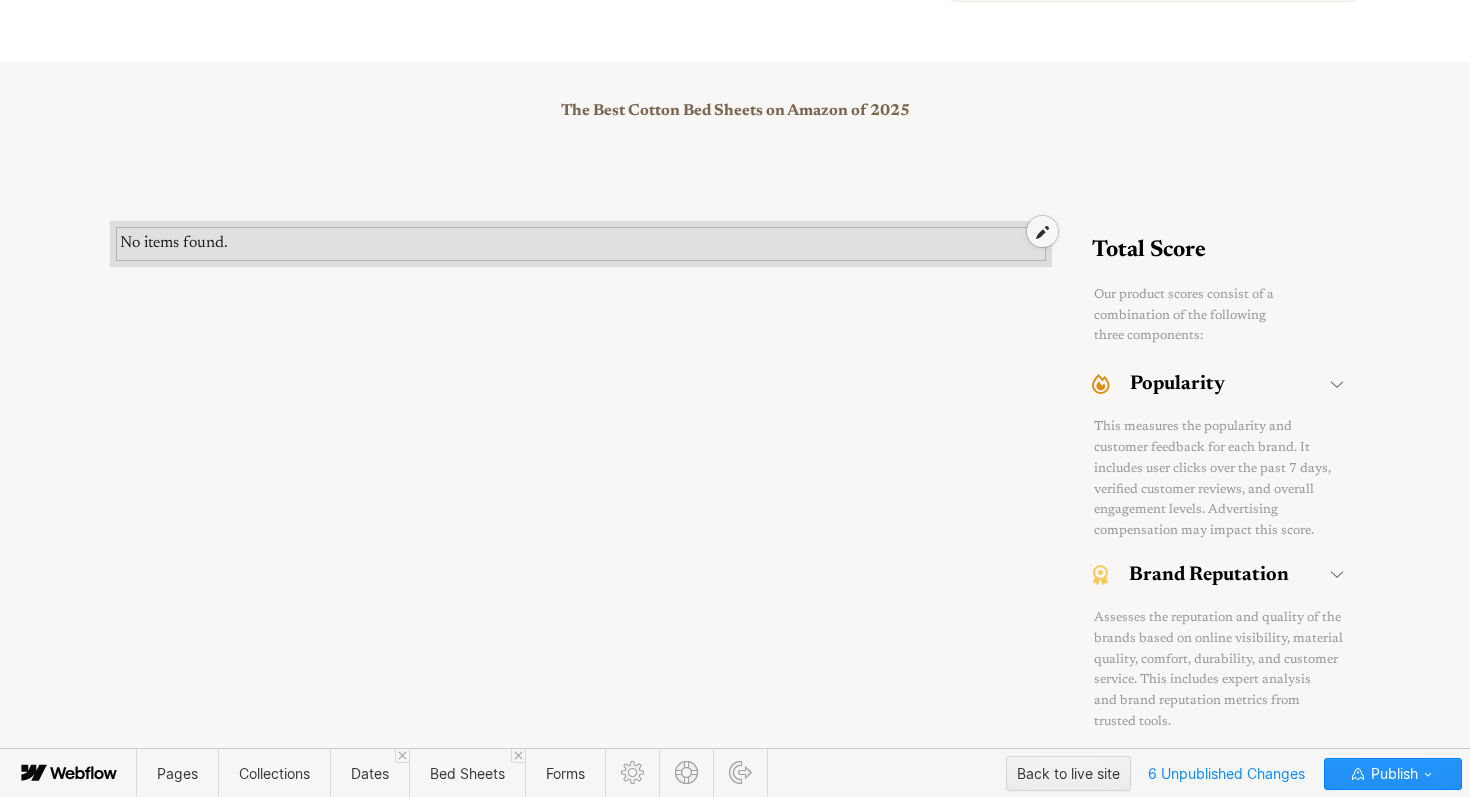 click at bounding box center [1042, 232] 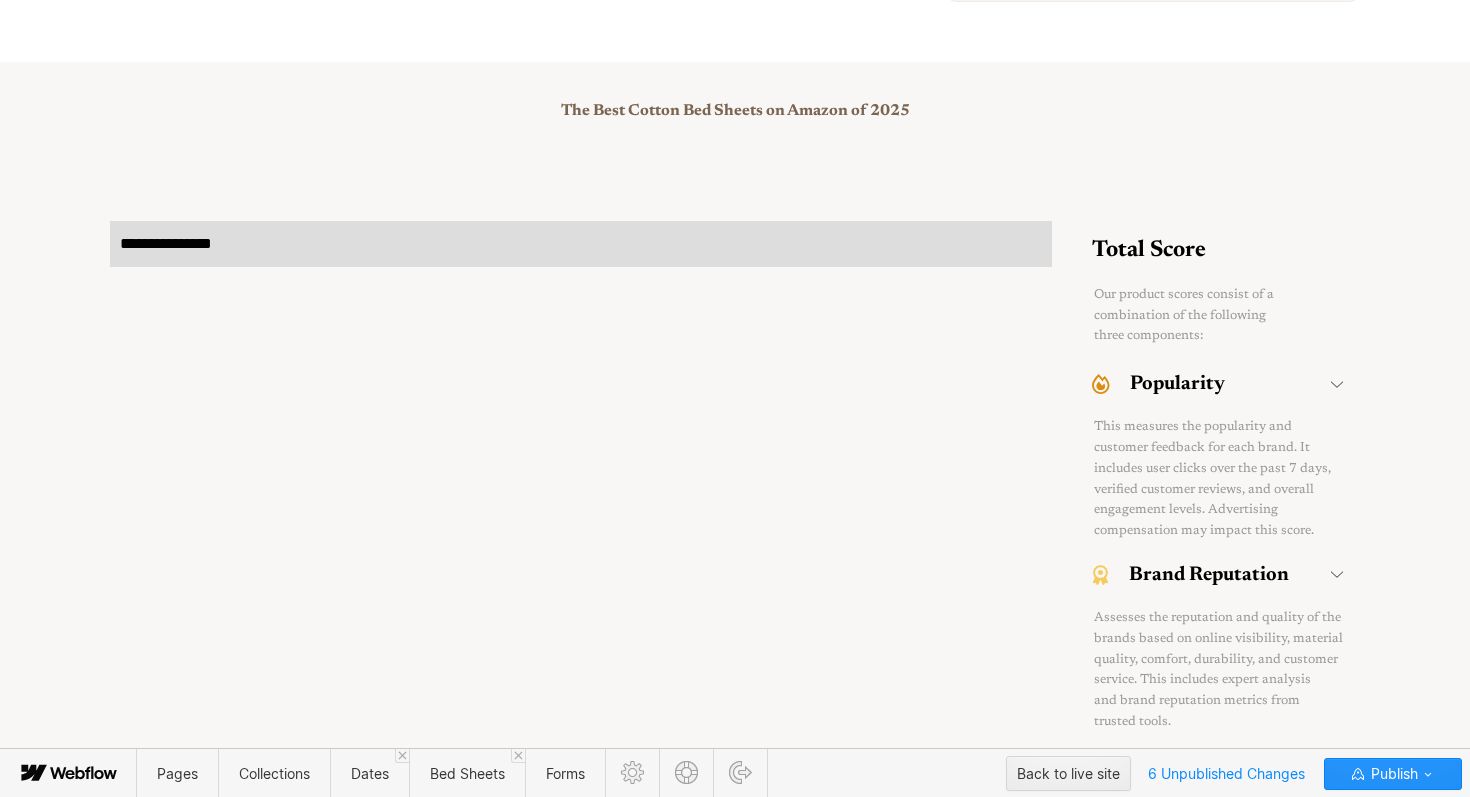 click on "The Best Cotton Bed Sheets on Amazon of 2025 Budget Friendly Up to $80  Popular Everyday Comfort $81-$200 Premium Taste $200+ Select Size Cal King California King Full King King Cal King Split Queen Split King Twin Twin XL Available for Purchase on  Amazon Website Apply And Close  More filters" at bounding box center [735, 123] 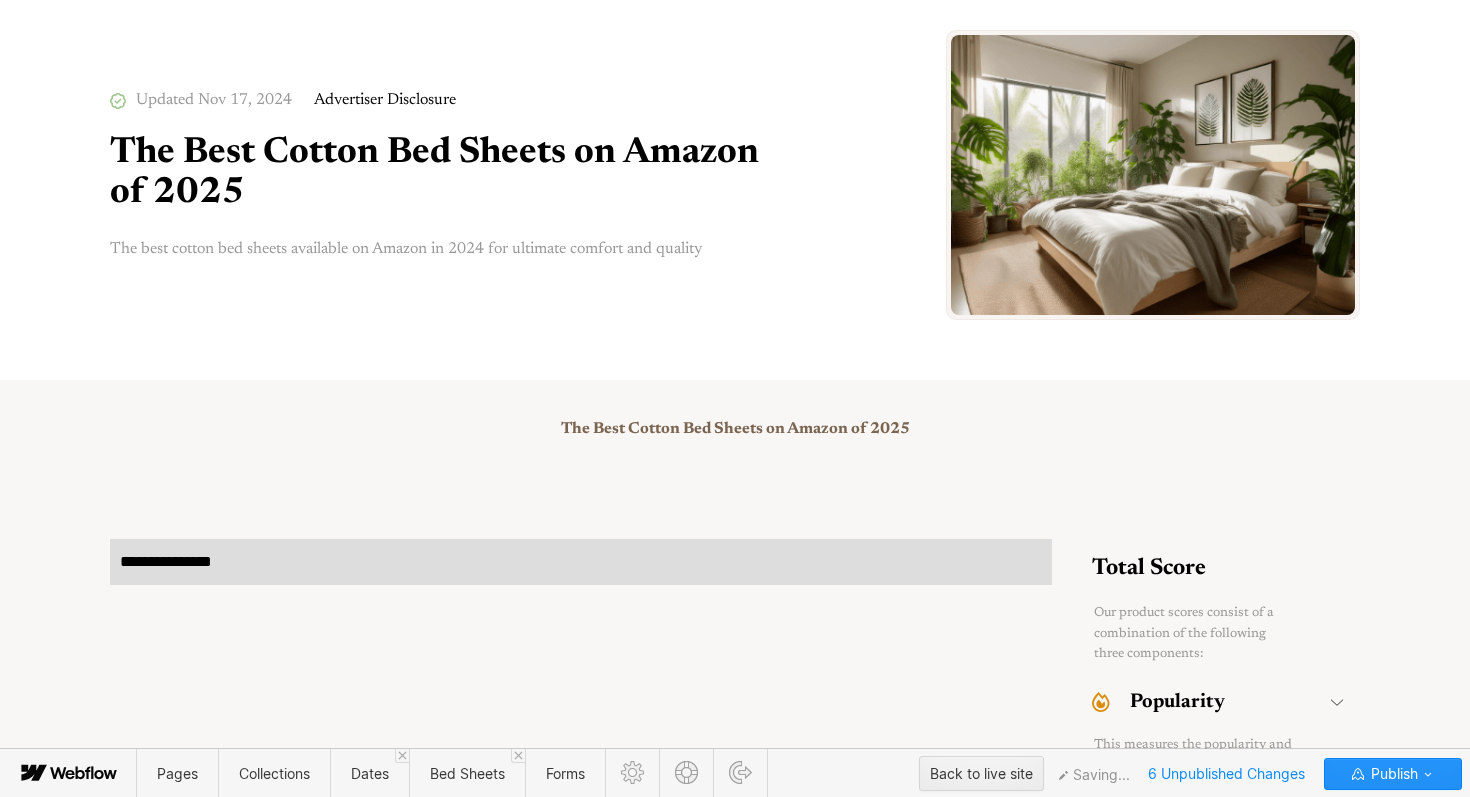 scroll, scrollTop: 0, scrollLeft: 0, axis: both 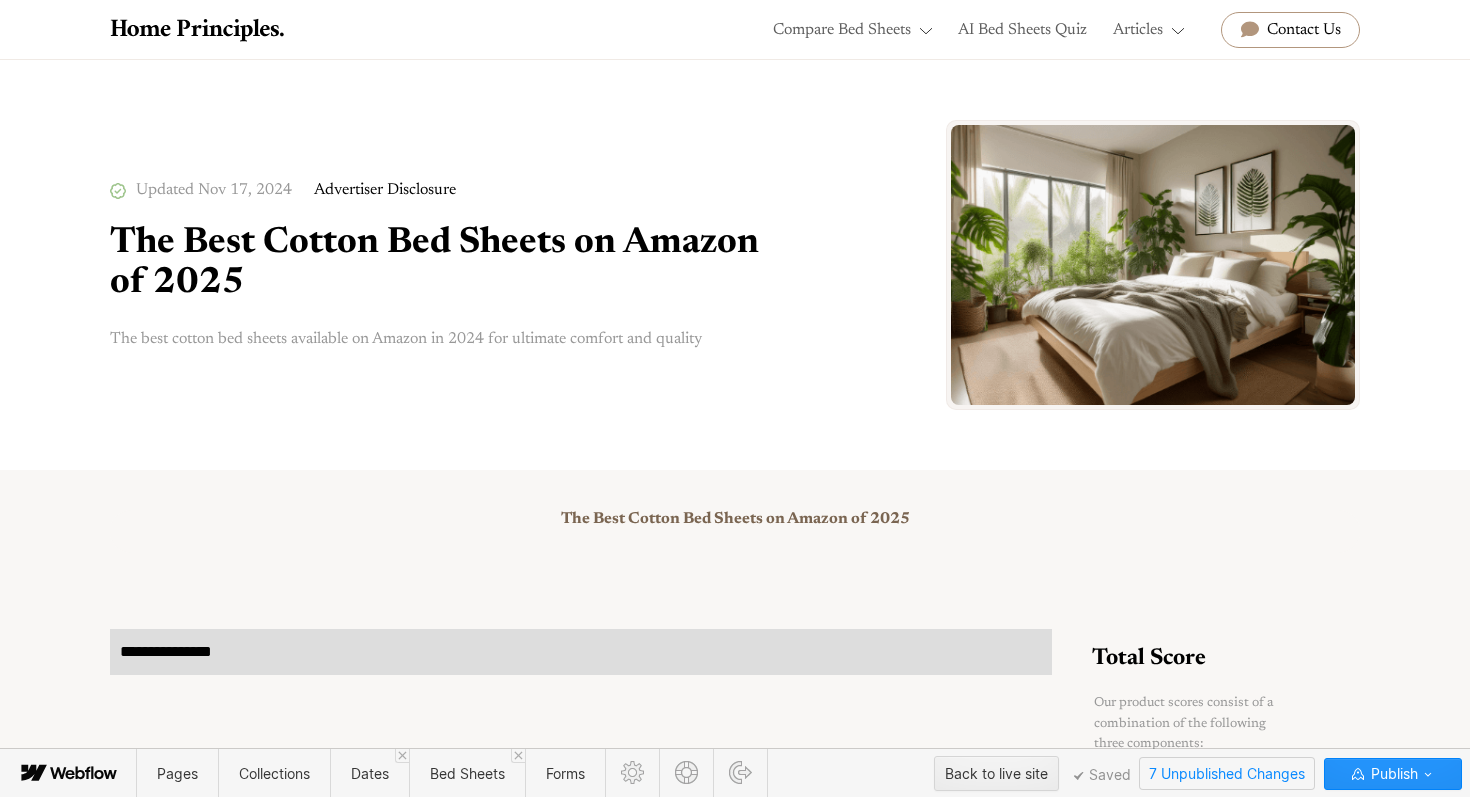 click on "7 Unpublished Changes" at bounding box center (1227, 773) 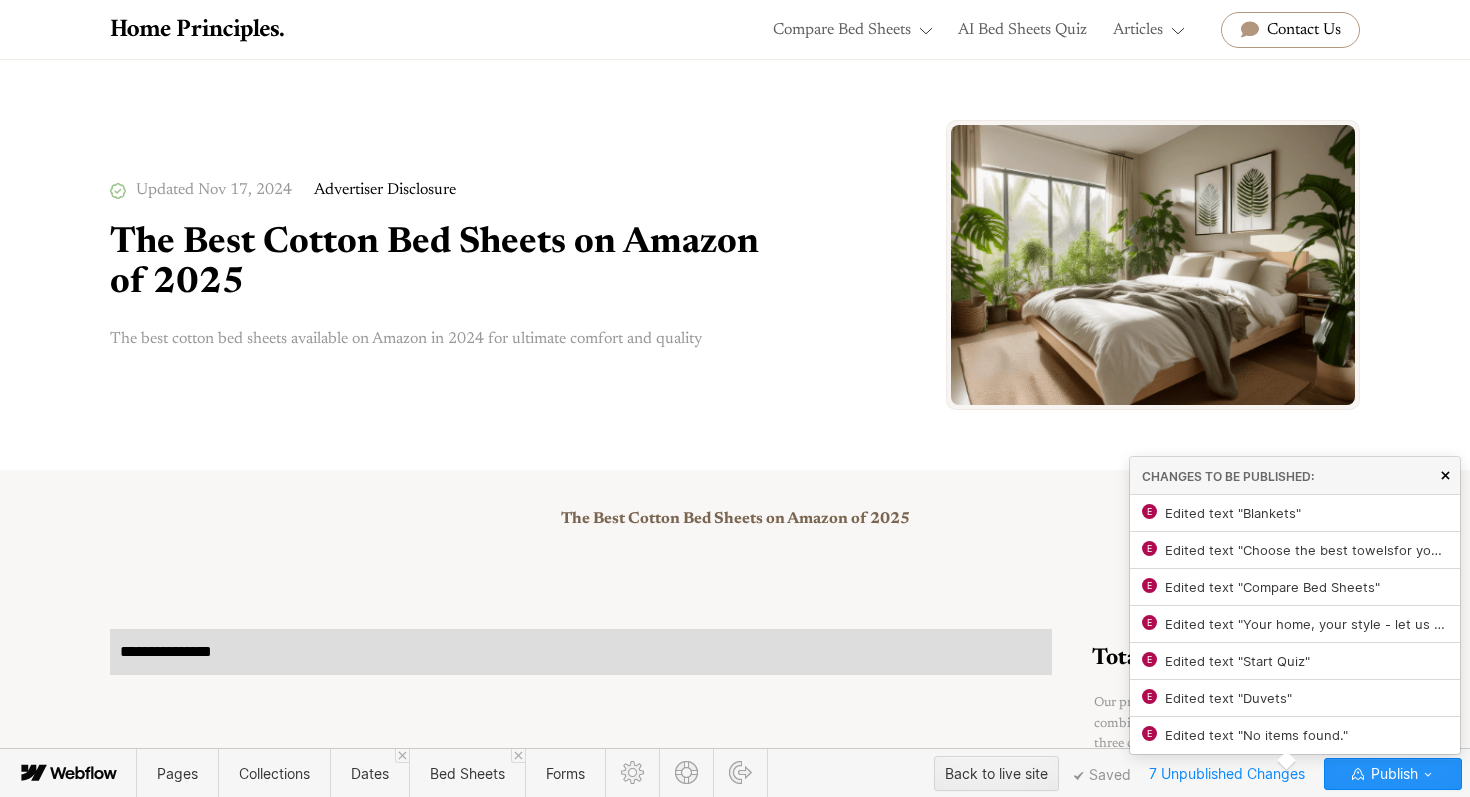 click at bounding box center [1445, 475] 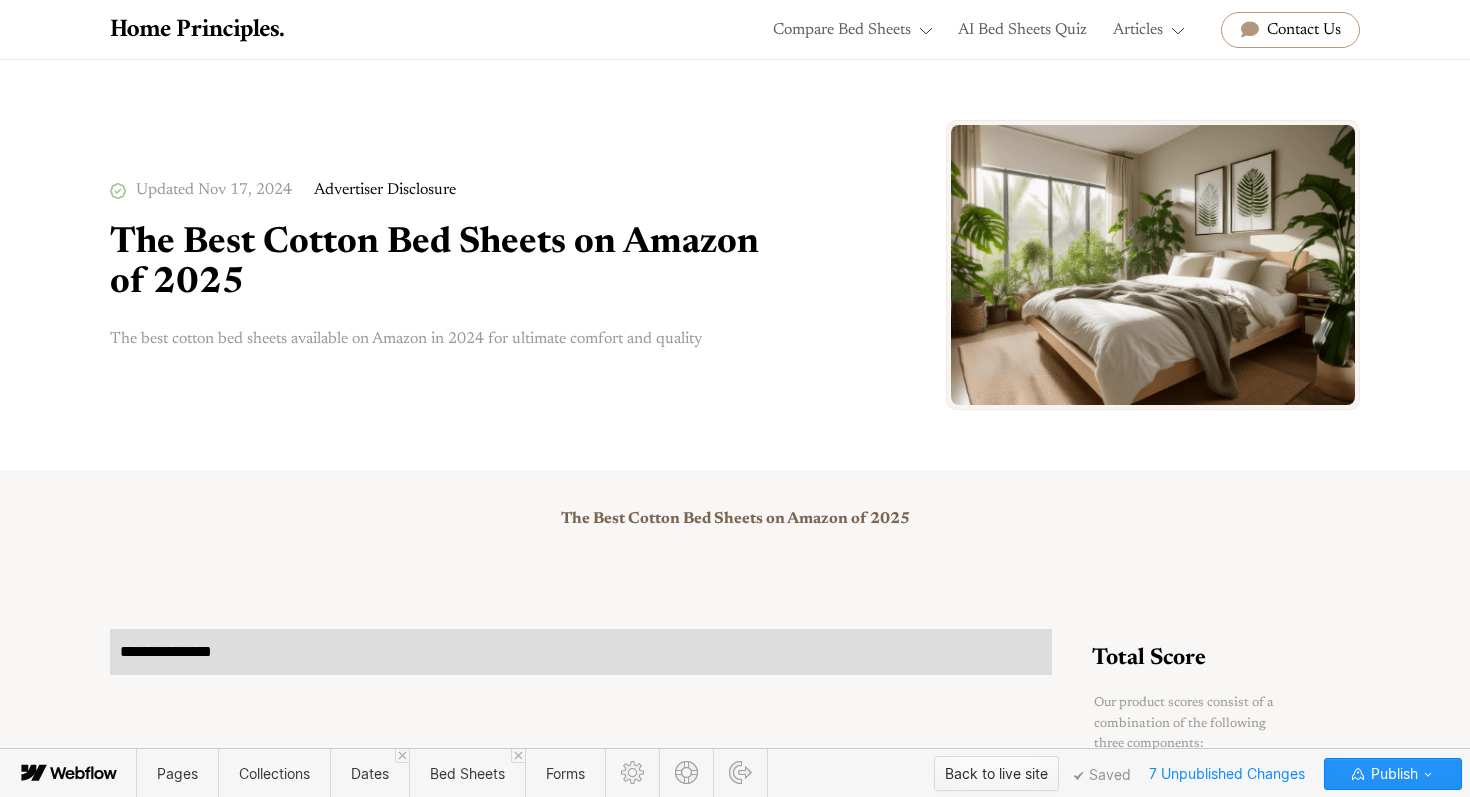 click on "Back to live site" at bounding box center (996, 774) 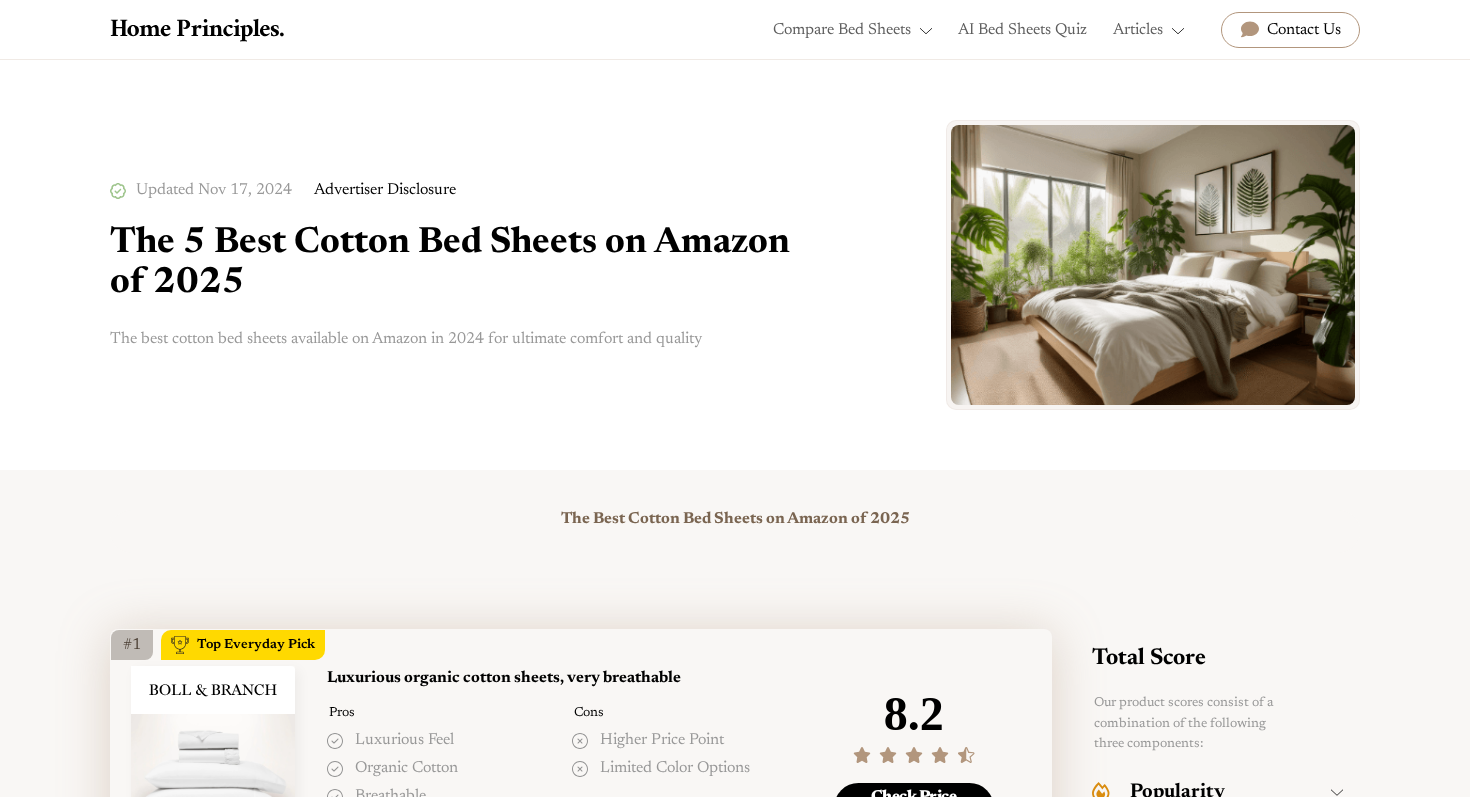 scroll, scrollTop: 0, scrollLeft: 0, axis: both 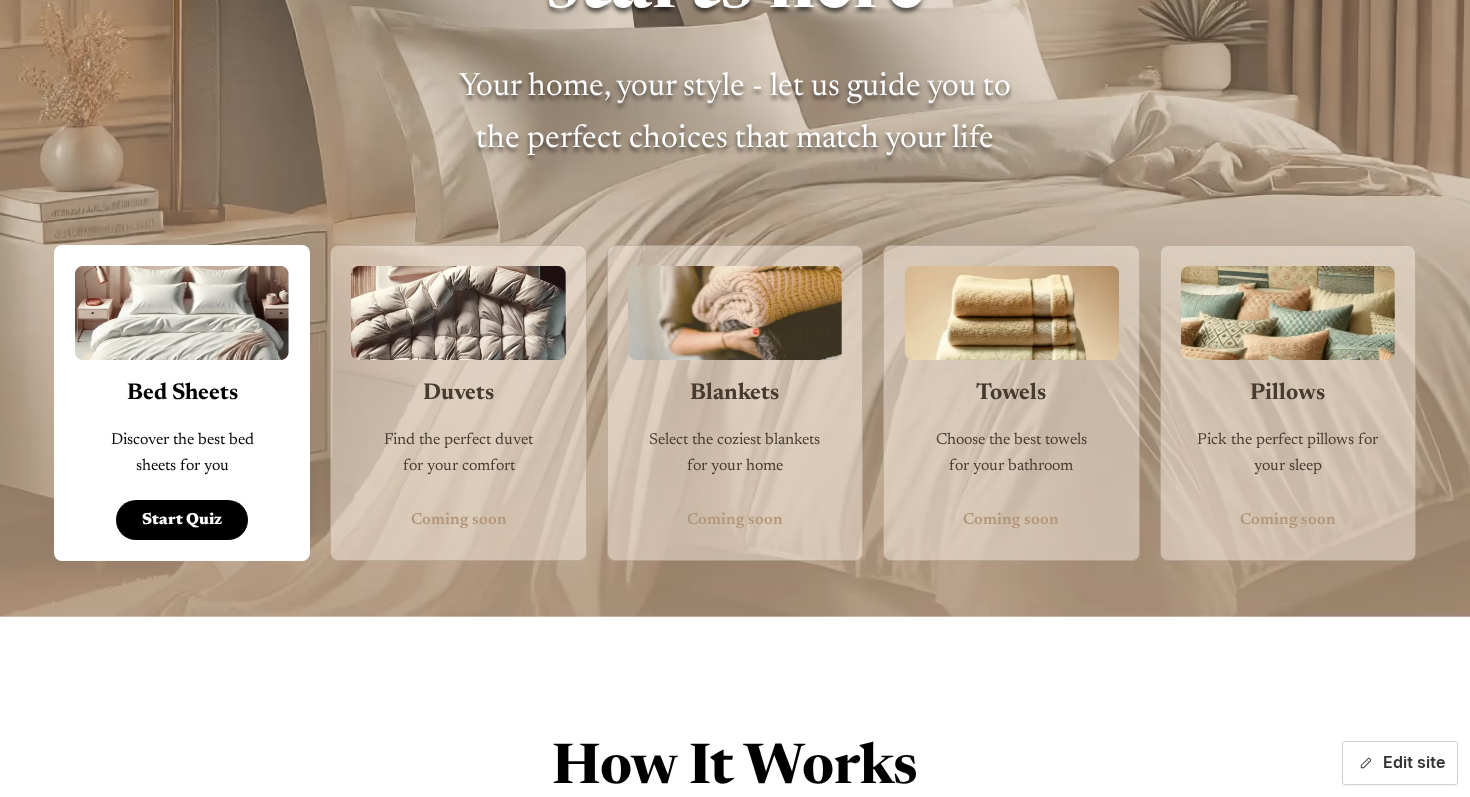click on "Edit site" at bounding box center (1400, 763) 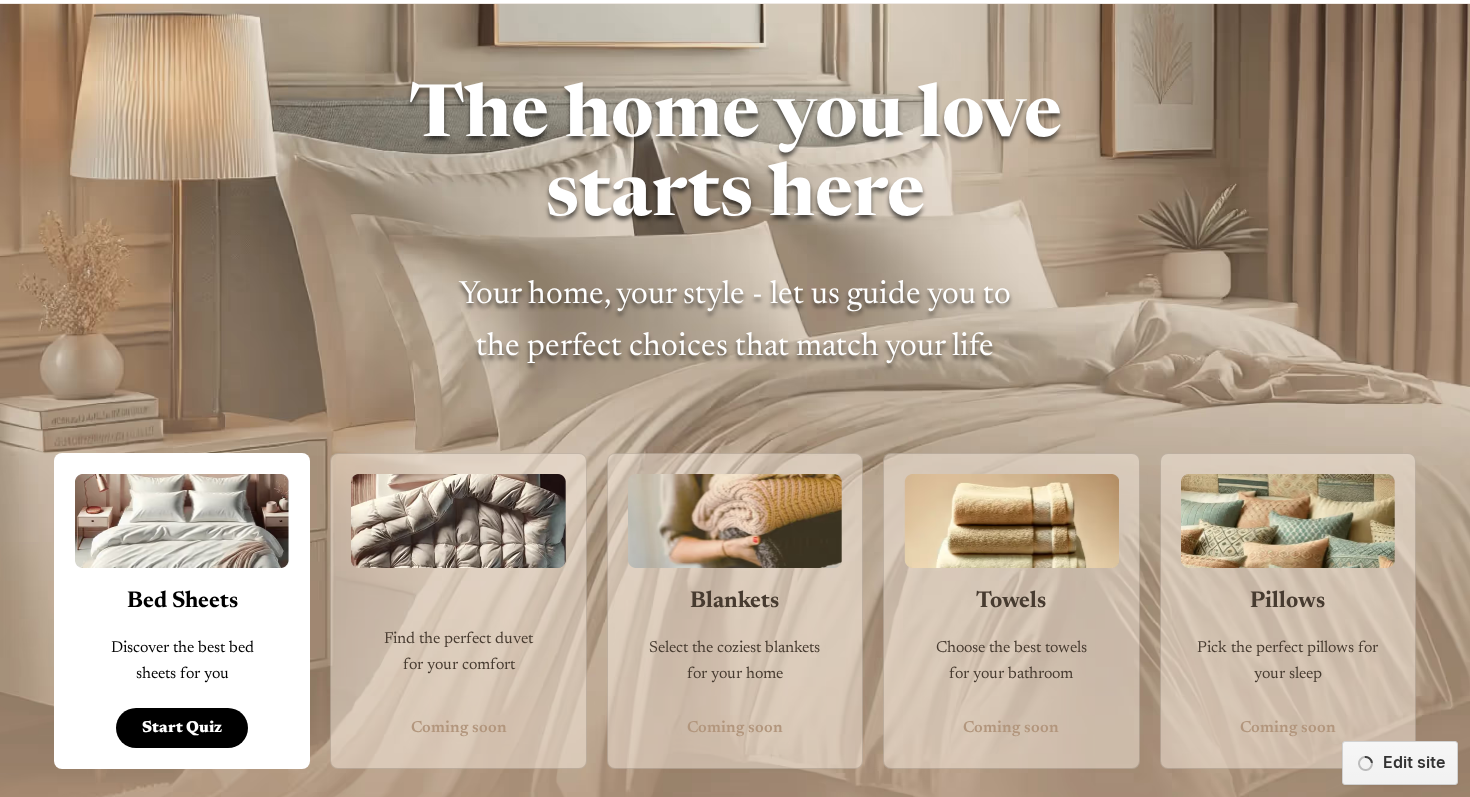 scroll, scrollTop: 0, scrollLeft: 0, axis: both 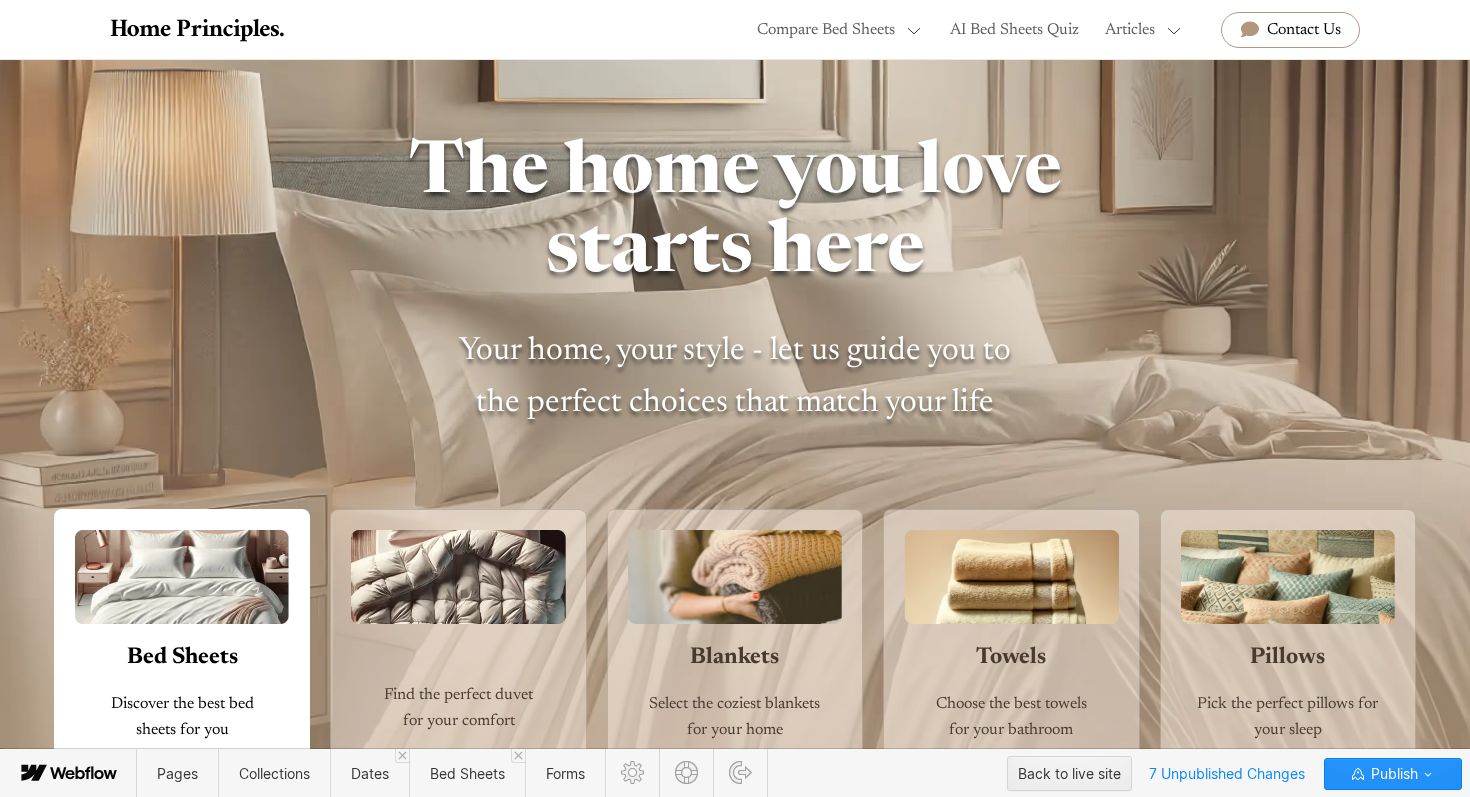 click on "Find the perfect duvet for your comfort Coming soon" at bounding box center (458, 667) 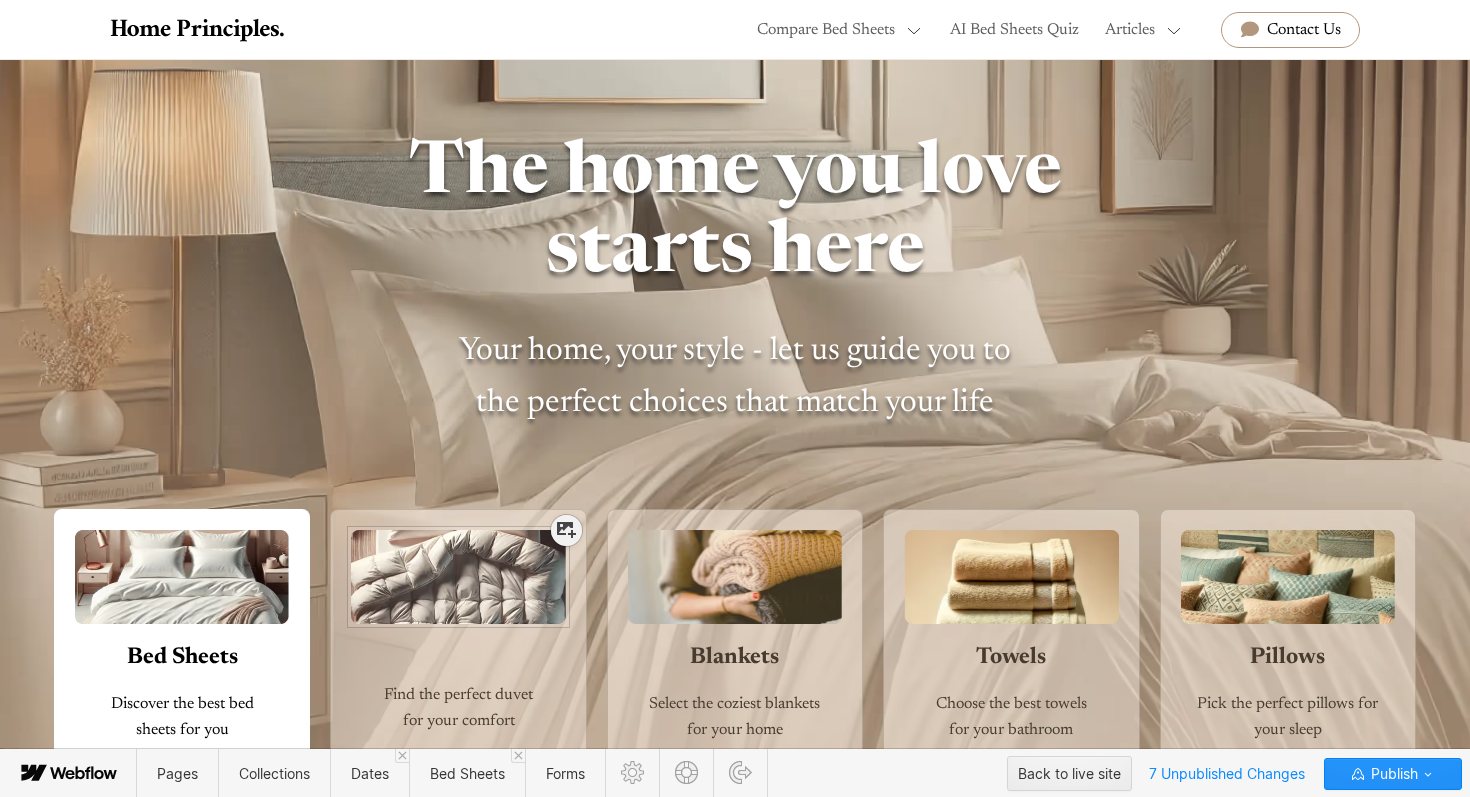 click at bounding box center [458, 567] 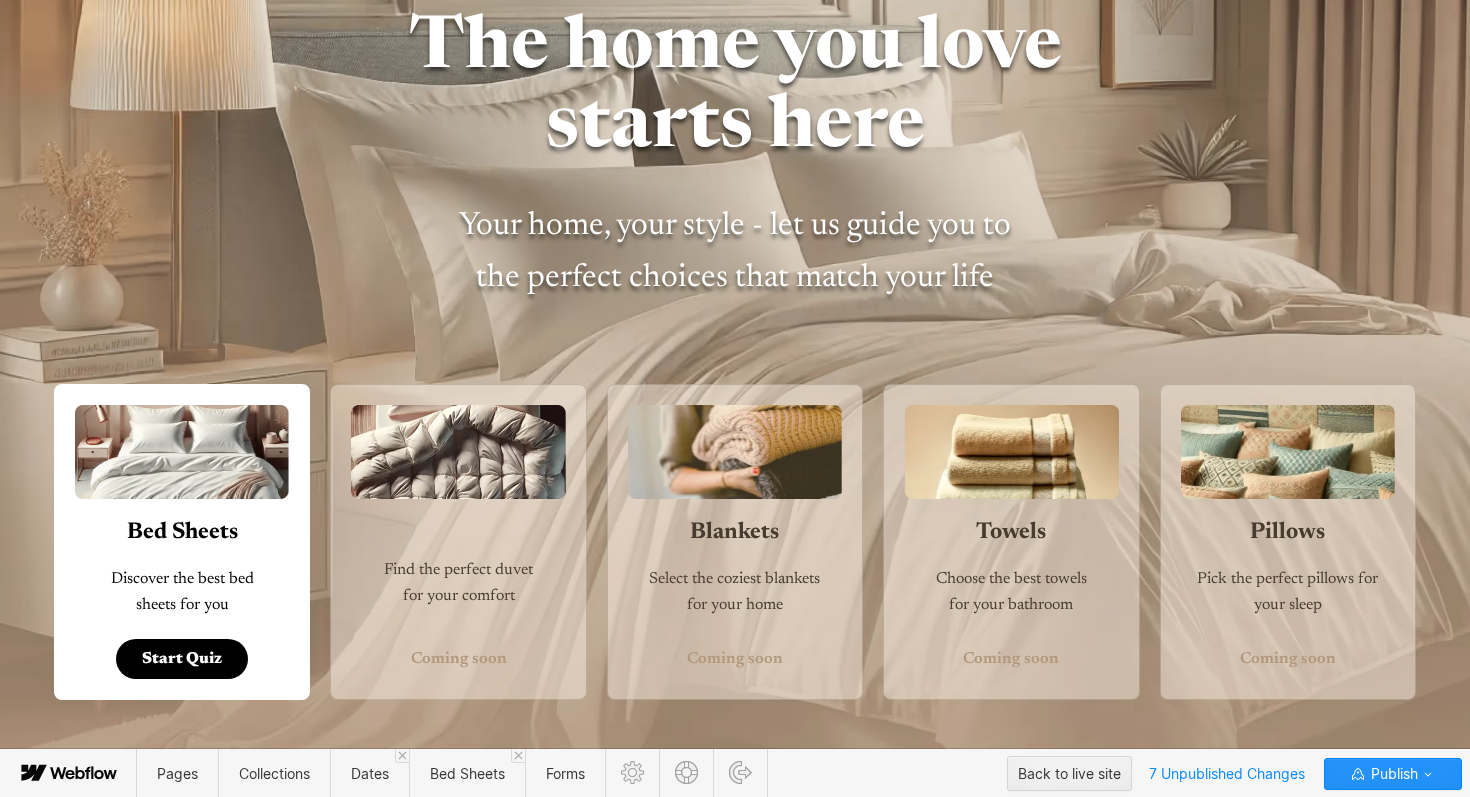 scroll, scrollTop: 126, scrollLeft: 0, axis: vertical 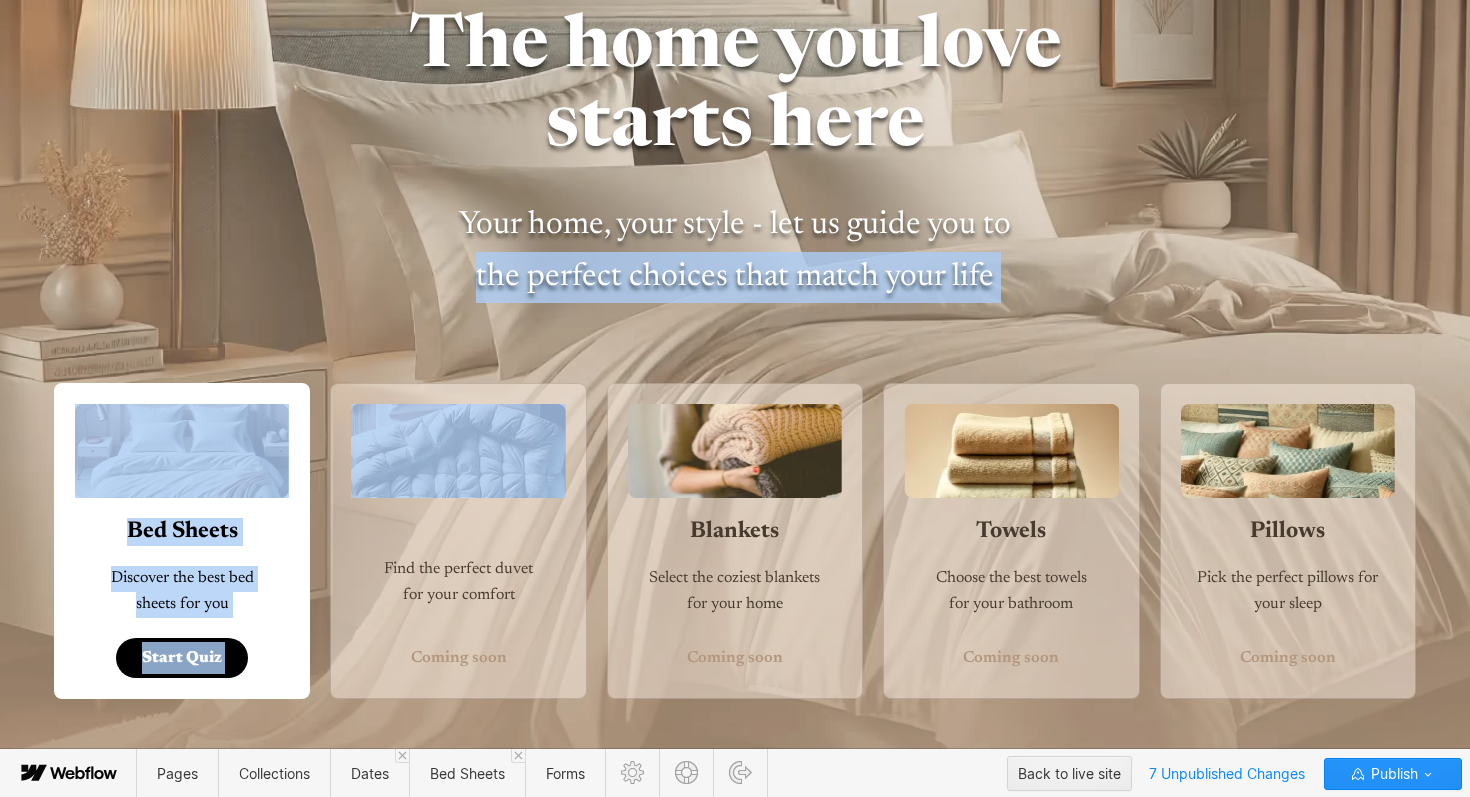drag, startPoint x: 376, startPoint y: 302, endPoint x: 436, endPoint y: 506, distance: 212.64055 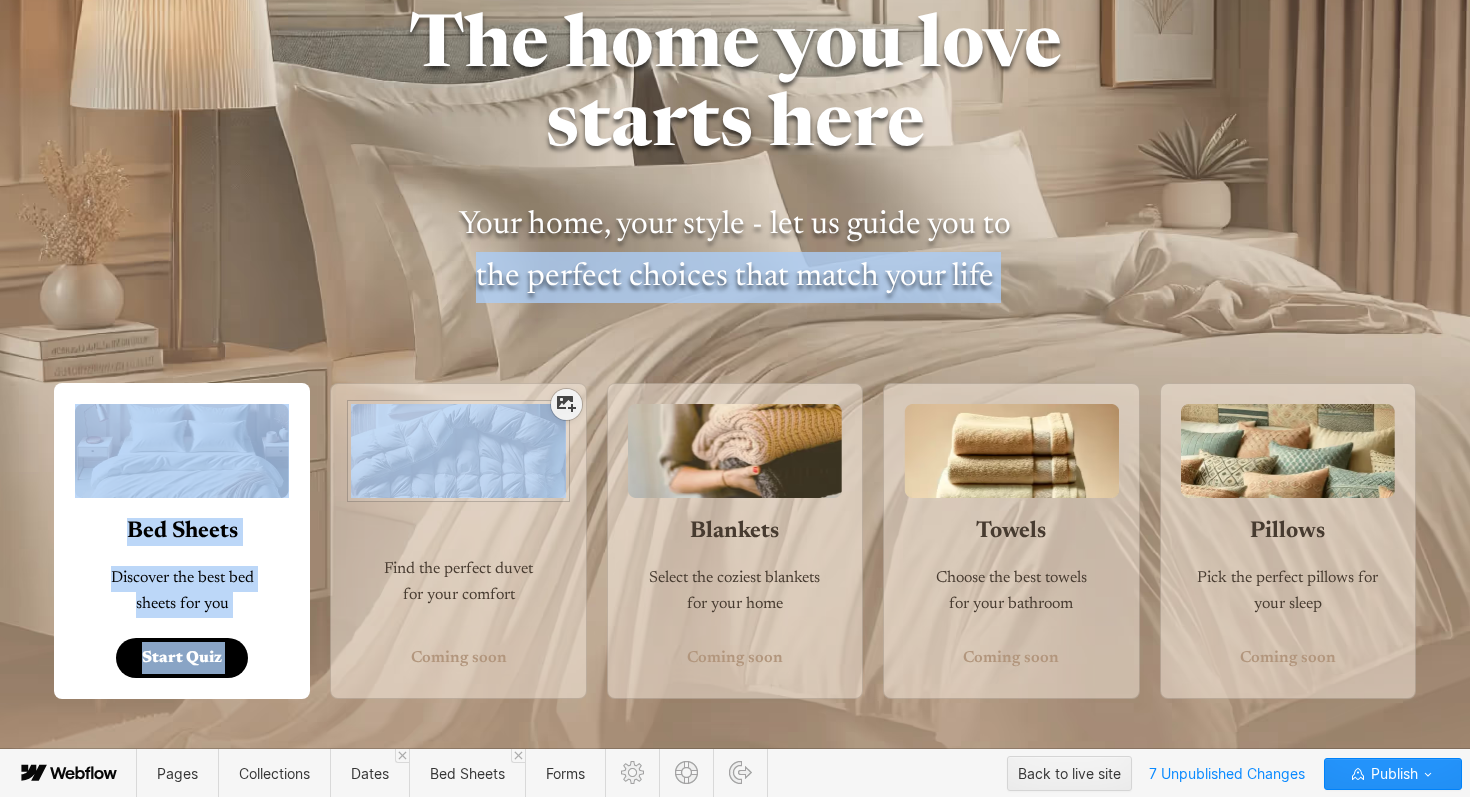click at bounding box center [458, 441] 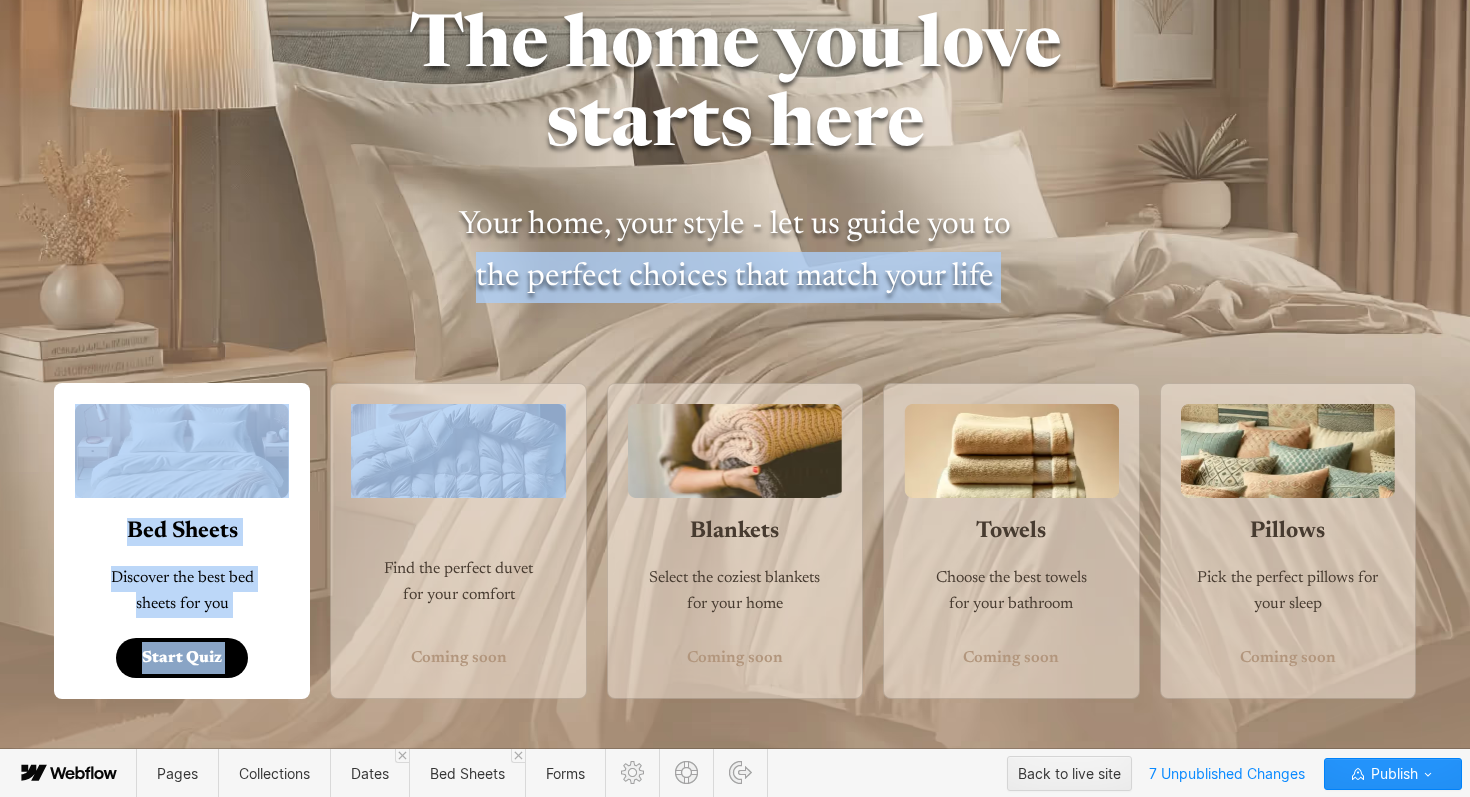 click on "Find the perfect duvet for your comfort Coming soon" at bounding box center (458, 541) 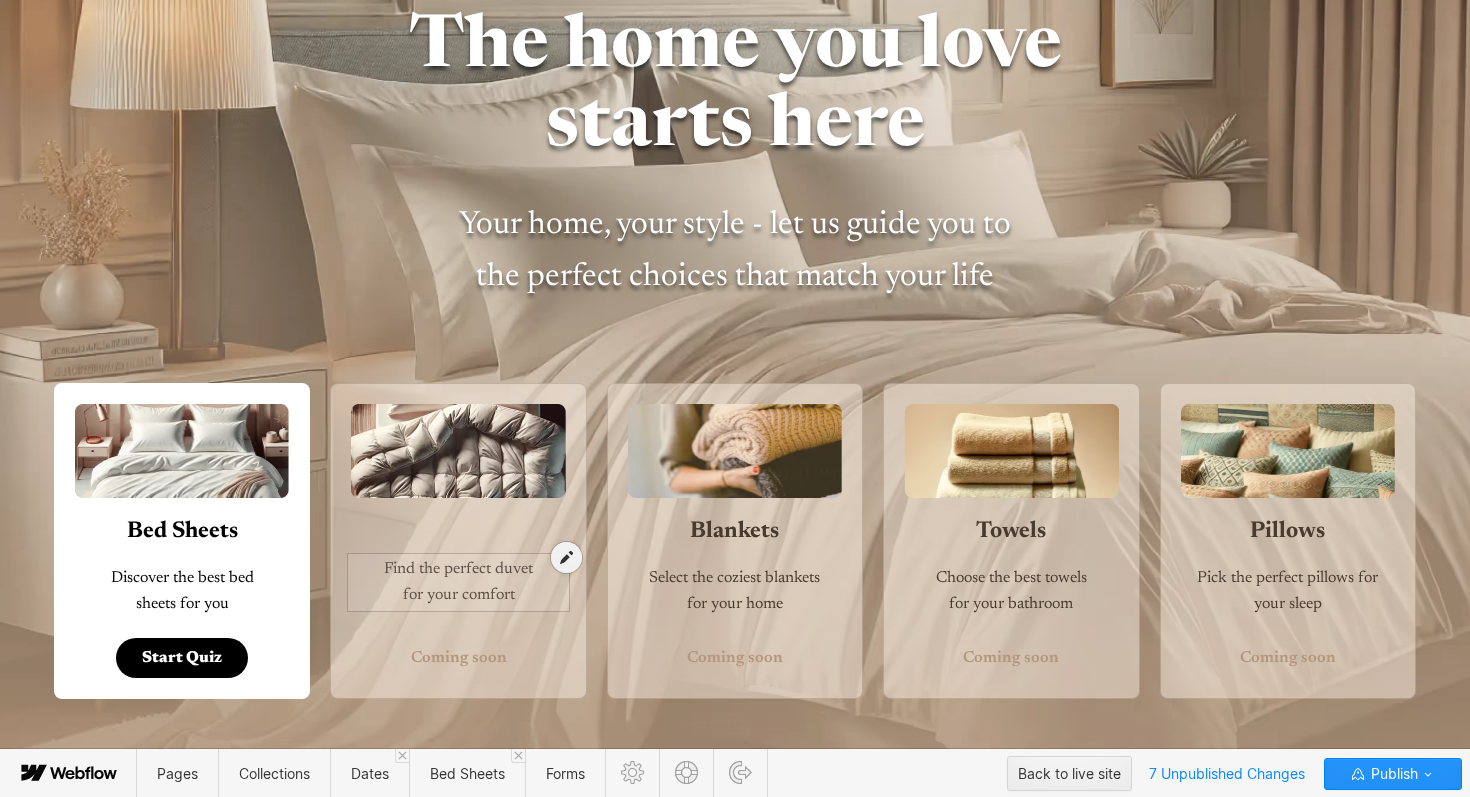 click at bounding box center (458, 572) 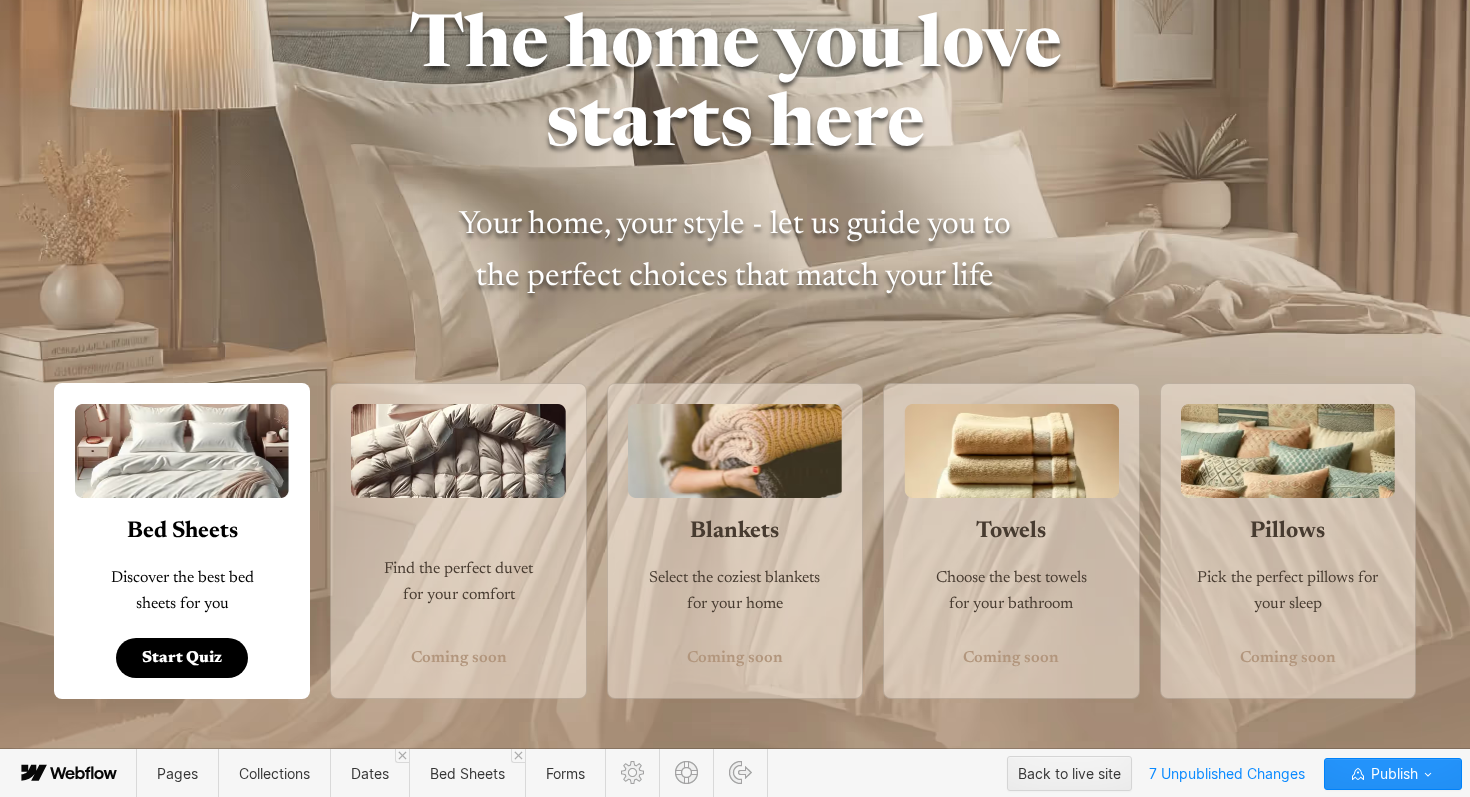 click on "Find the perfect duvet for your comfort Coming soon" at bounding box center (458, 541) 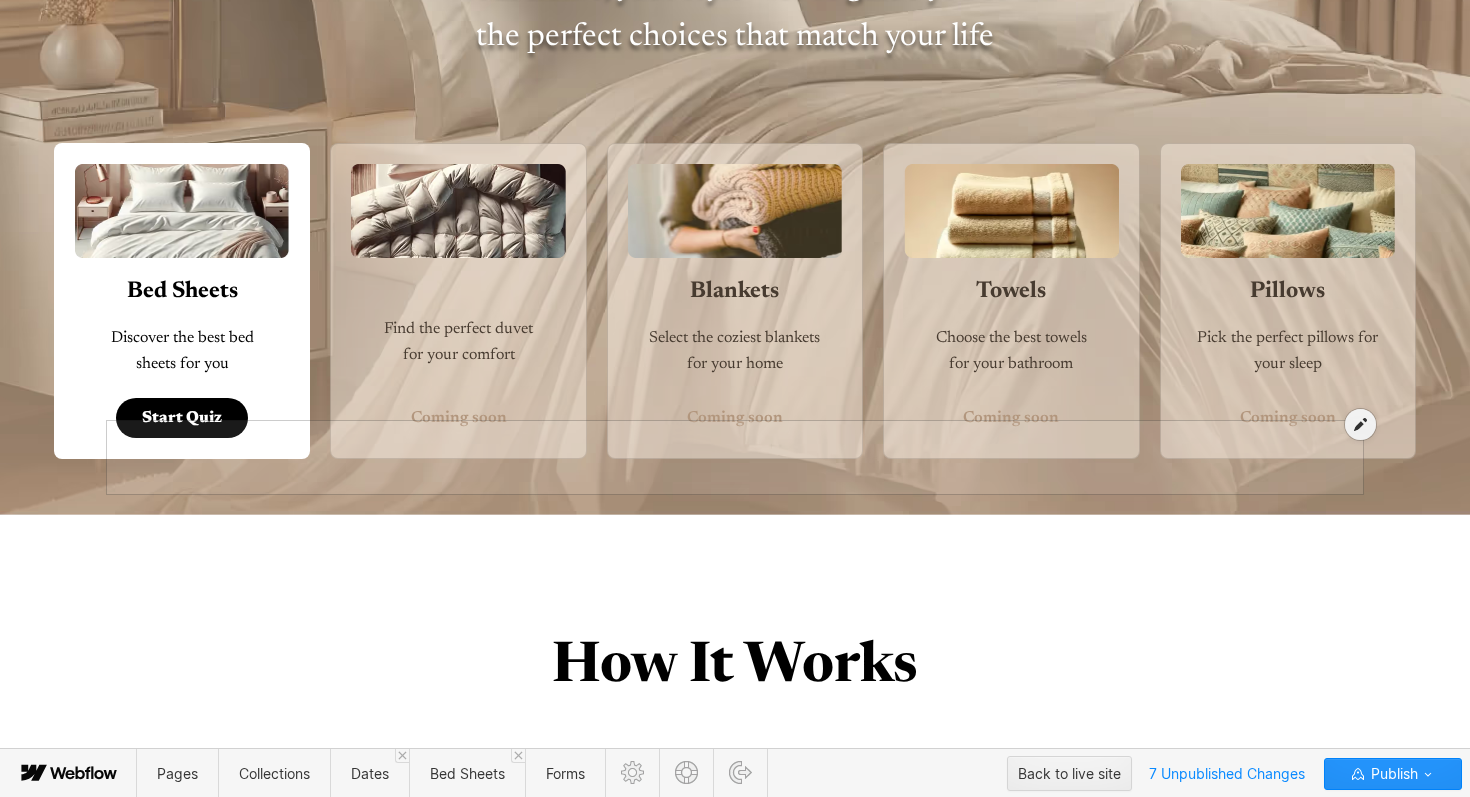 scroll, scrollTop: 695, scrollLeft: 0, axis: vertical 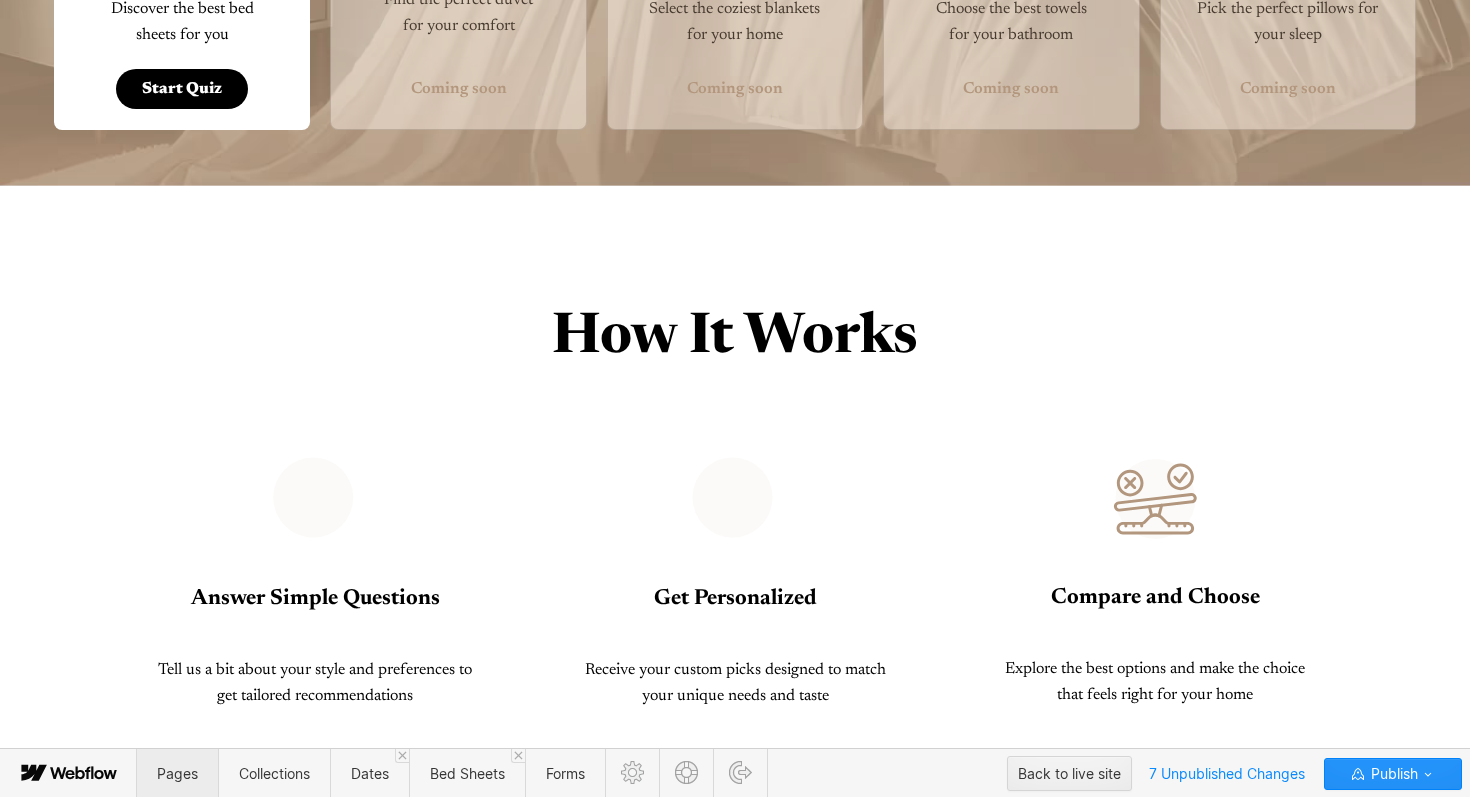 click on "Pages" at bounding box center (177, 773) 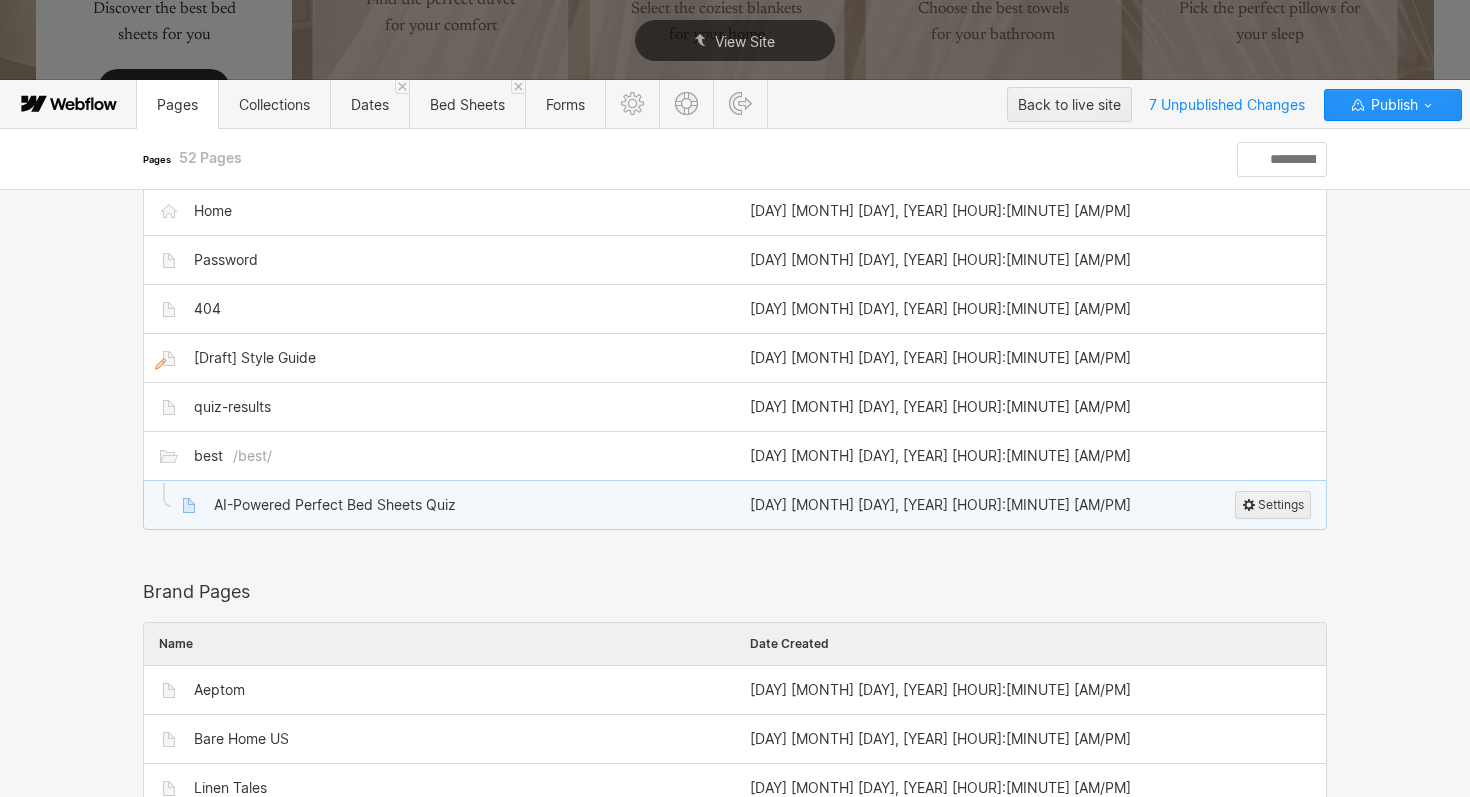 scroll, scrollTop: 121, scrollLeft: 0, axis: vertical 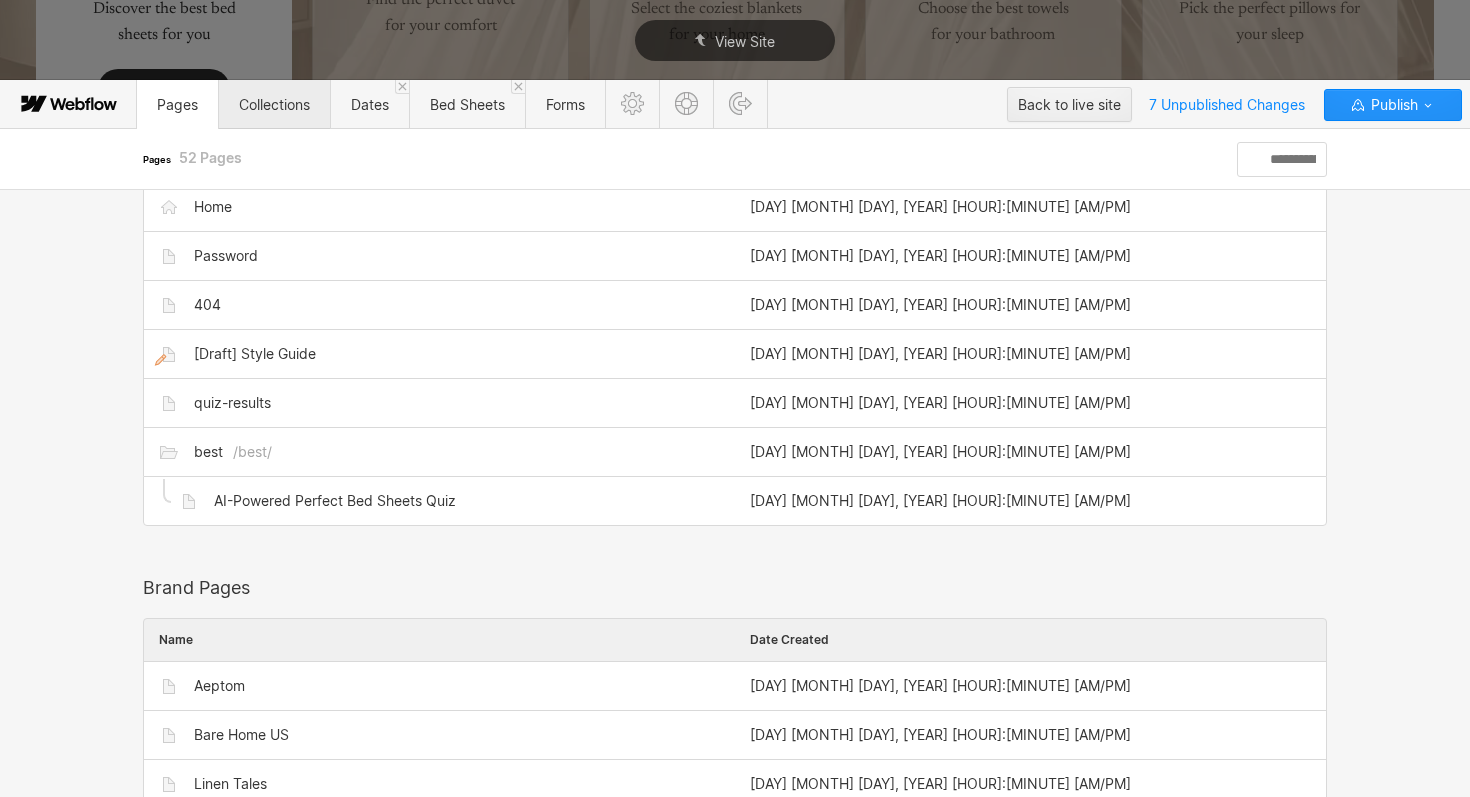 click on "Collections" at bounding box center (274, 104) 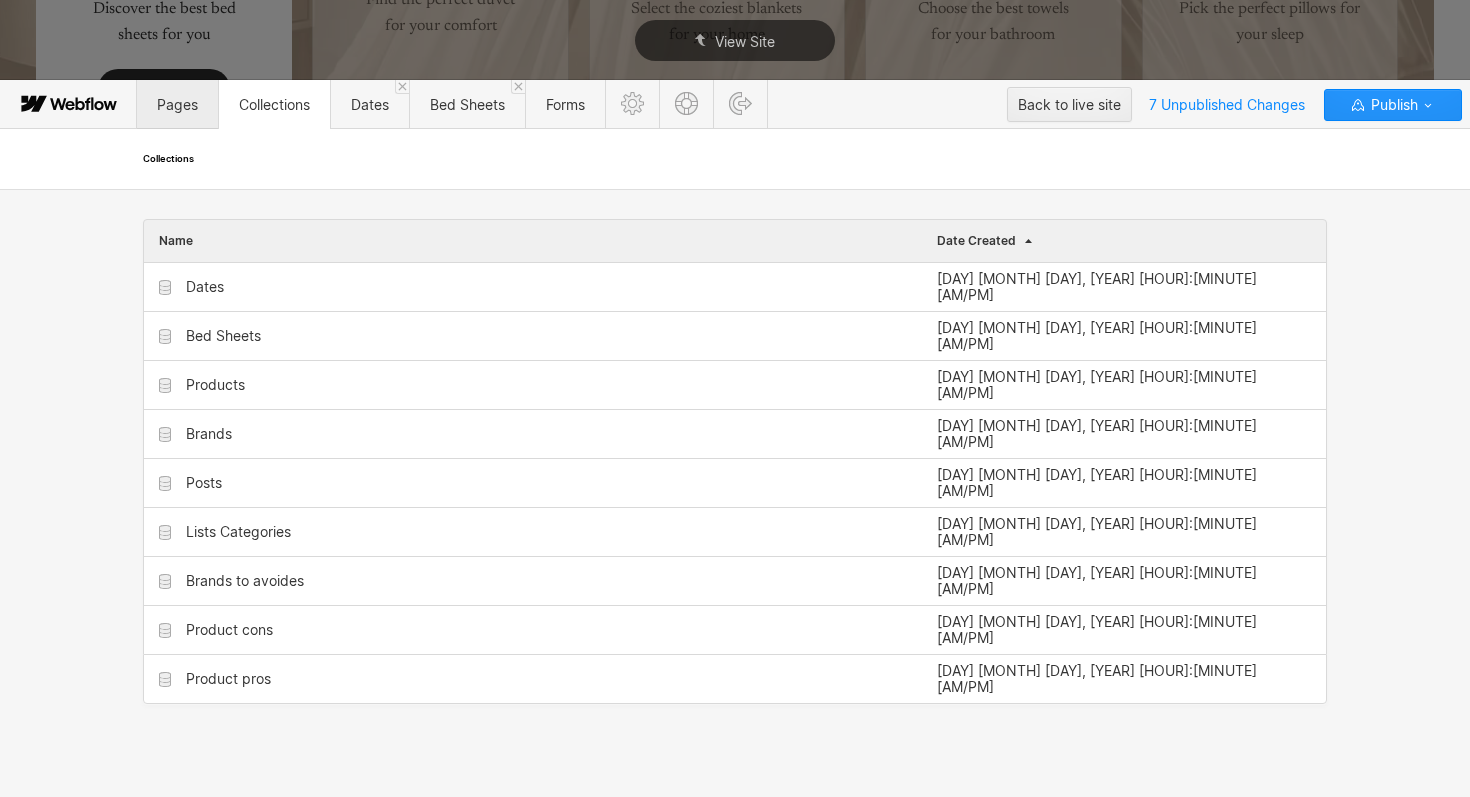 click on "Pages" at bounding box center [177, 104] 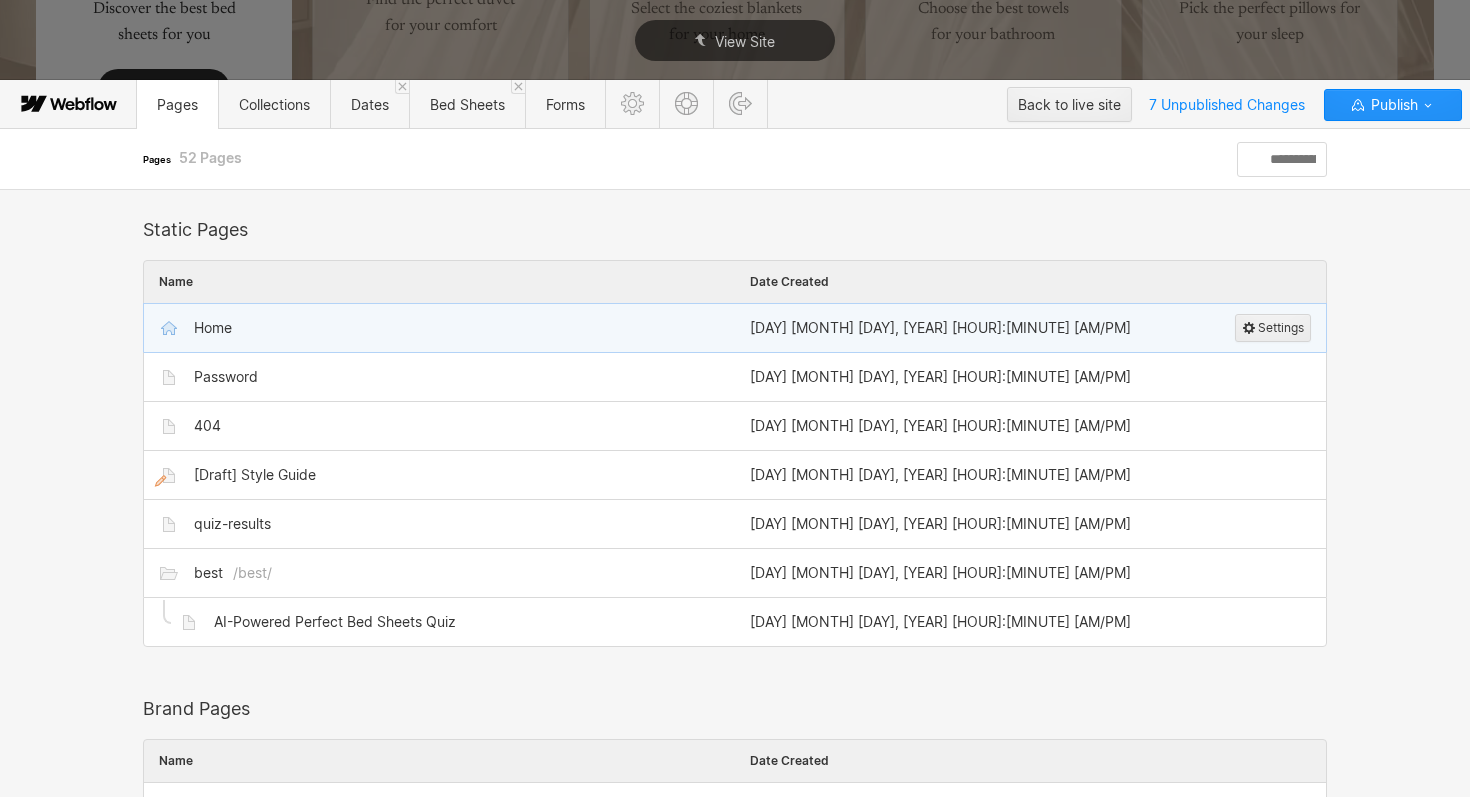 click on "Home" at bounding box center (213, 328) 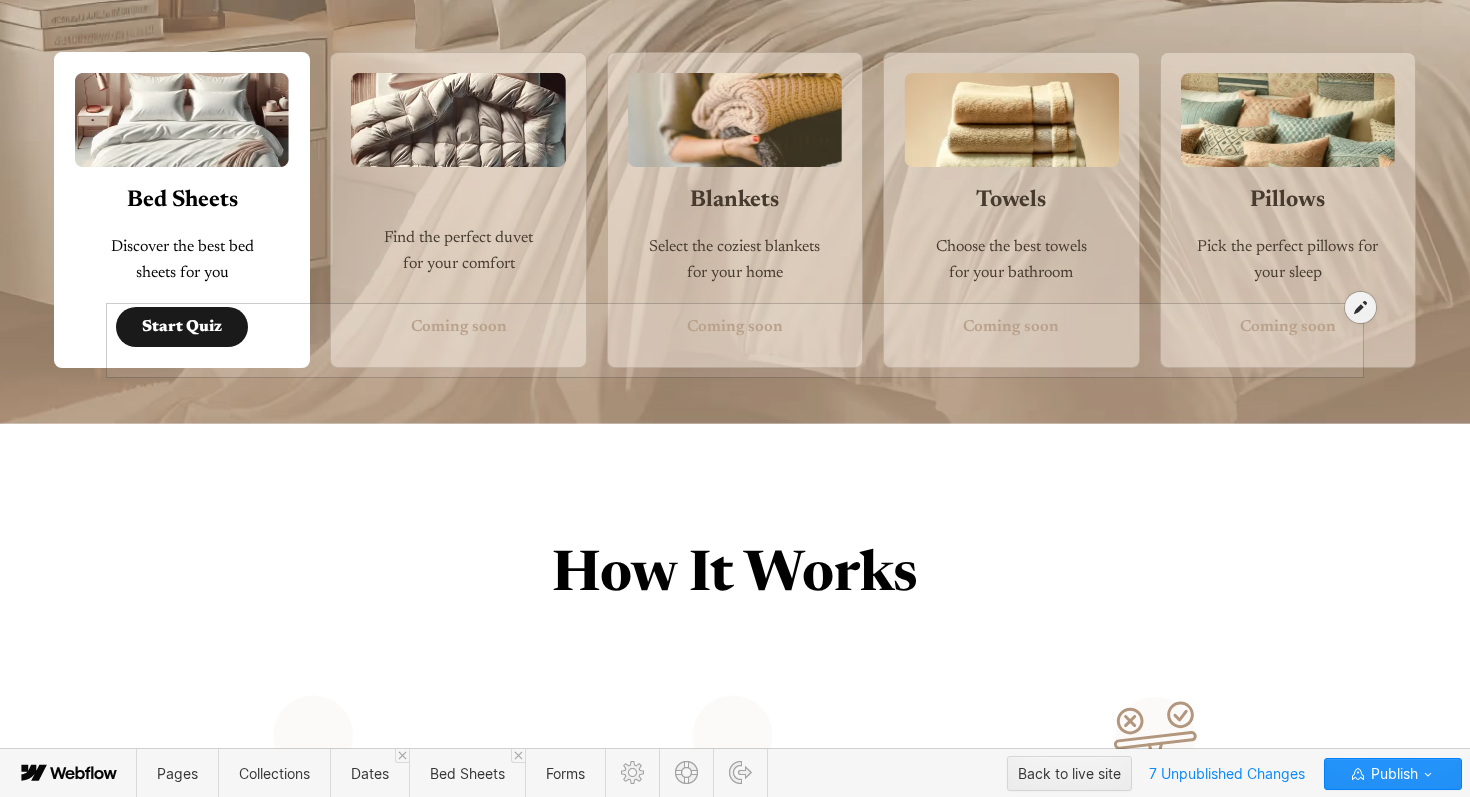 scroll, scrollTop: 0, scrollLeft: 0, axis: both 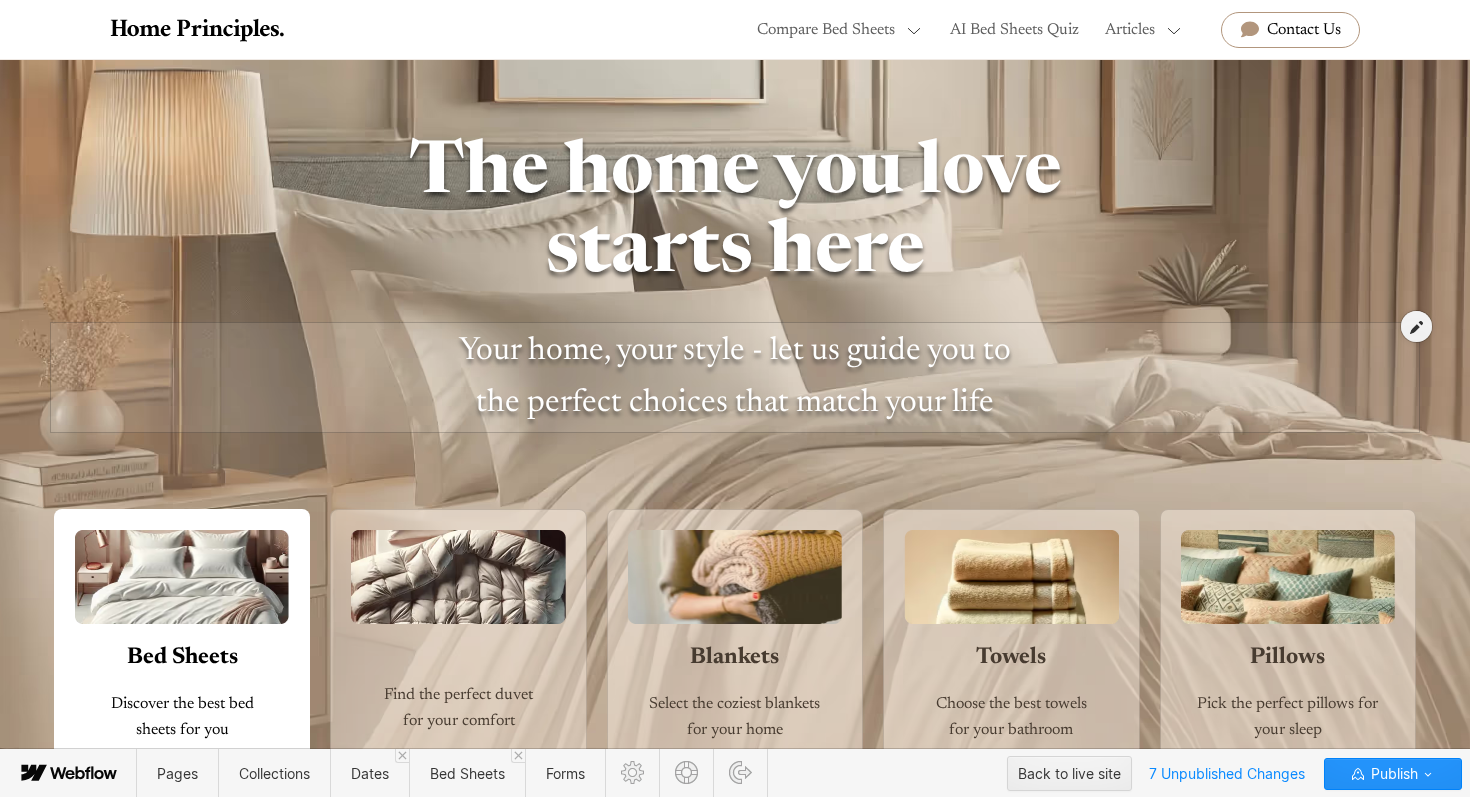 click at bounding box center (735, 367) 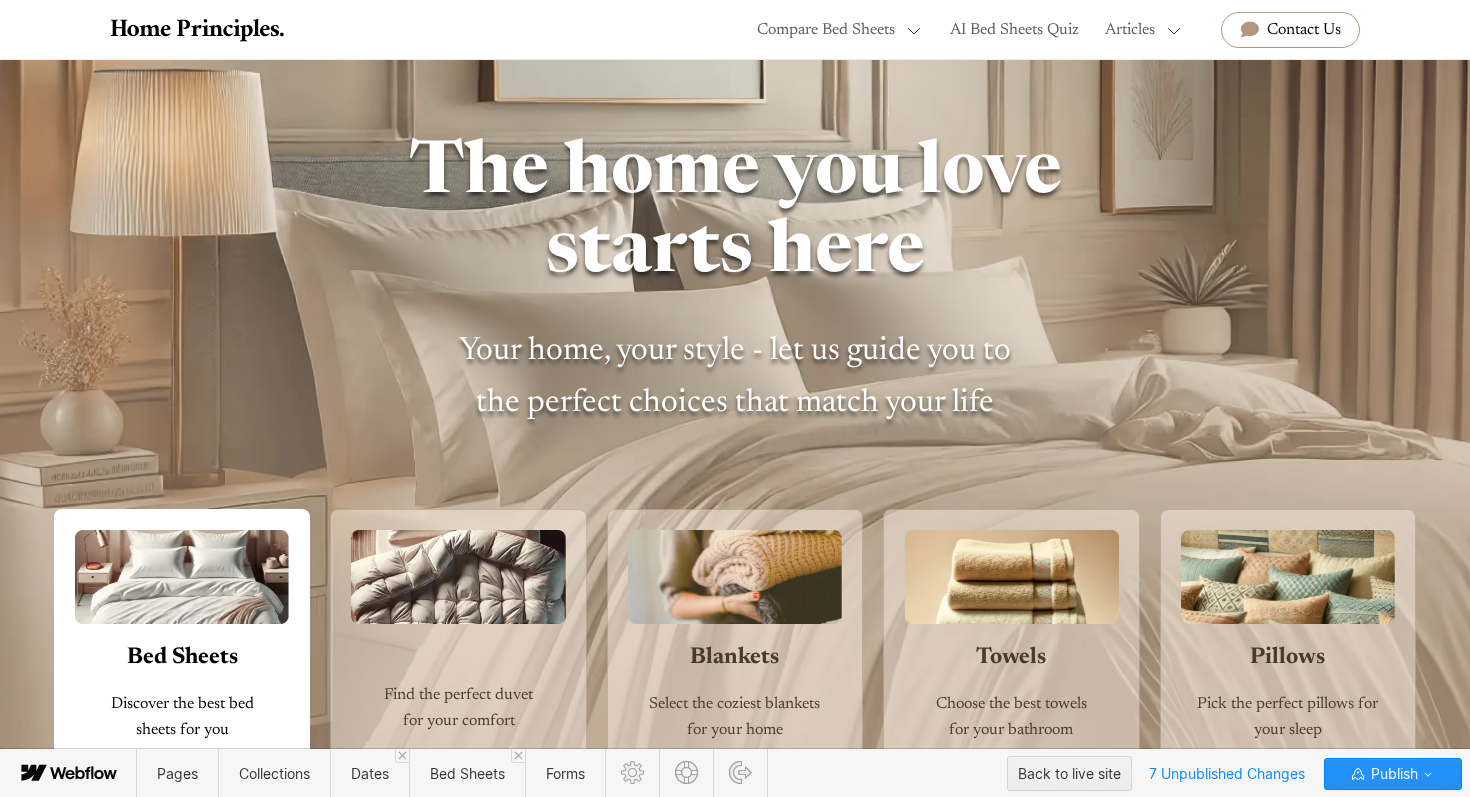 click on "The home you love  starts here Your home, your style - let us guide you to  the perfect choices that match your life" at bounding box center [735, 282] 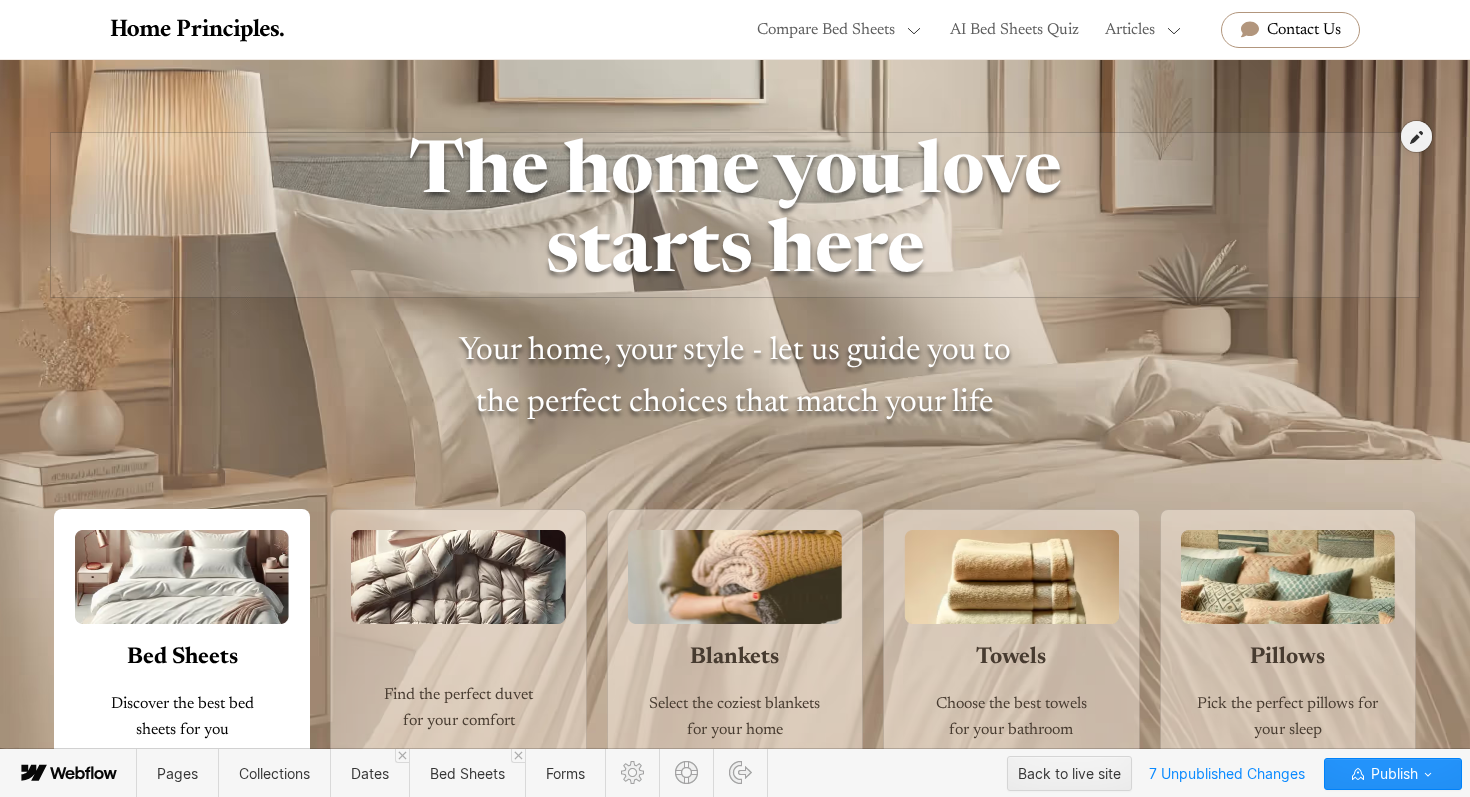 click at bounding box center [735, 205] 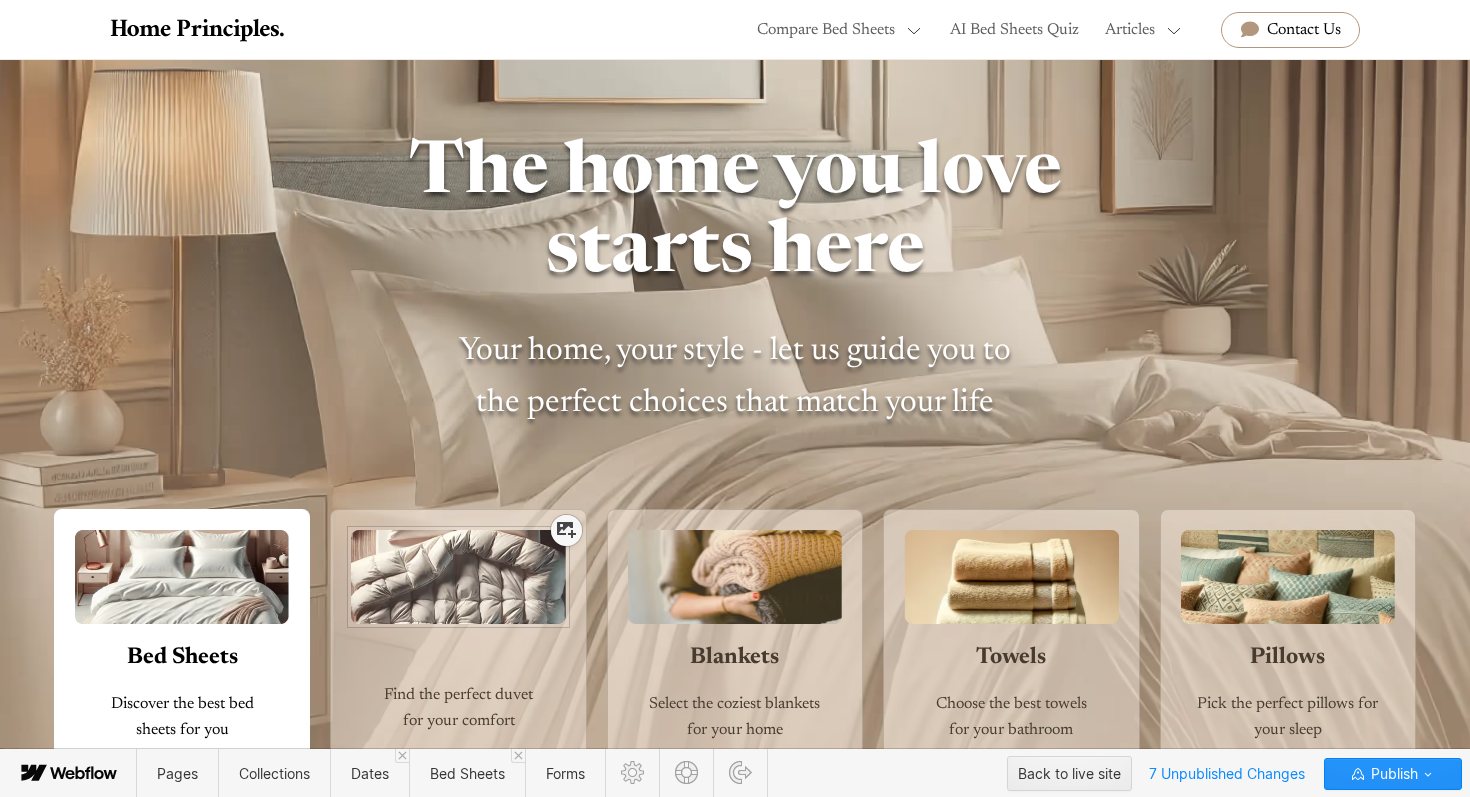 click at bounding box center (566, 530) 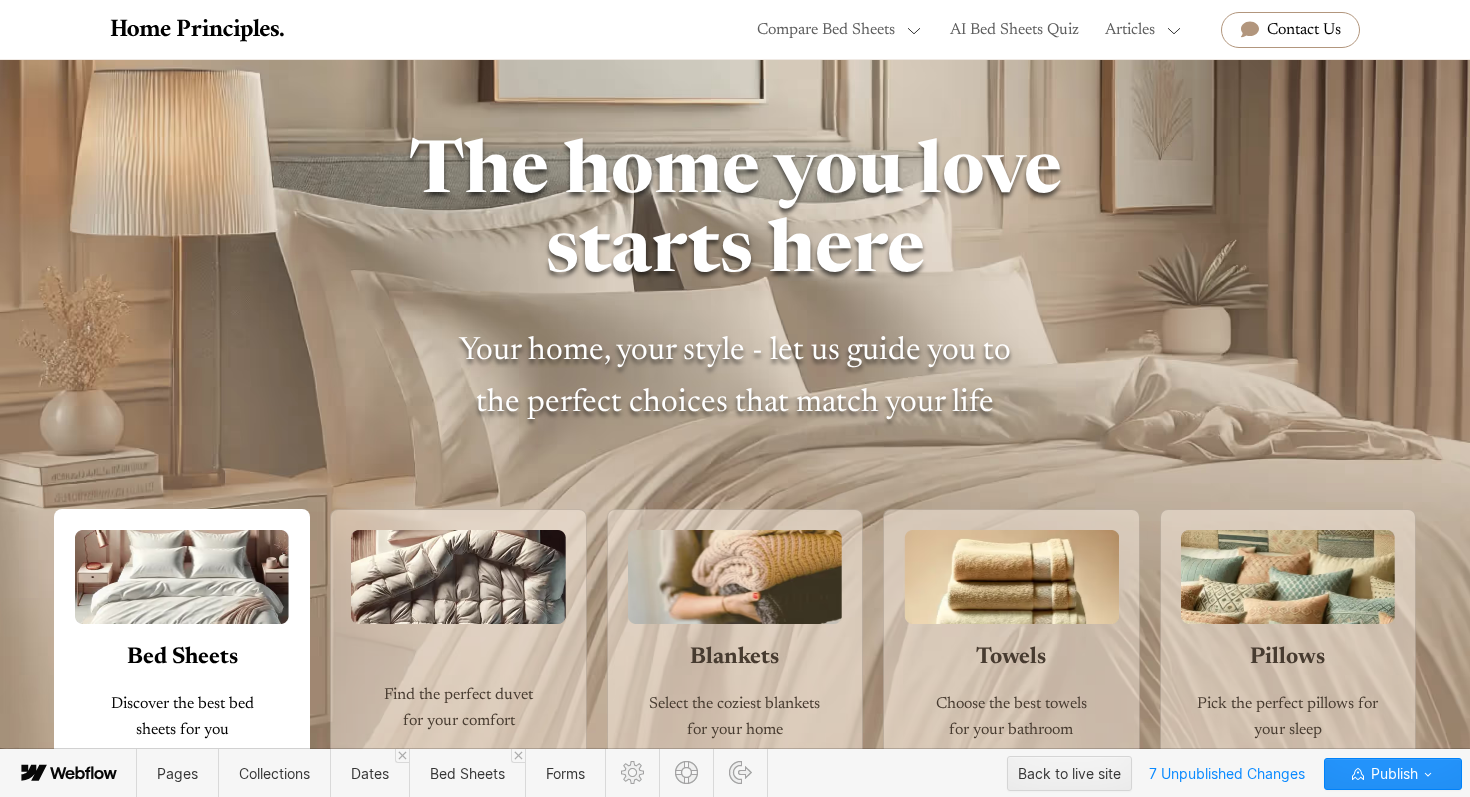 click on "Pillows Pick the perfect pillows for your sleep Coming soon" at bounding box center [1288, 667] 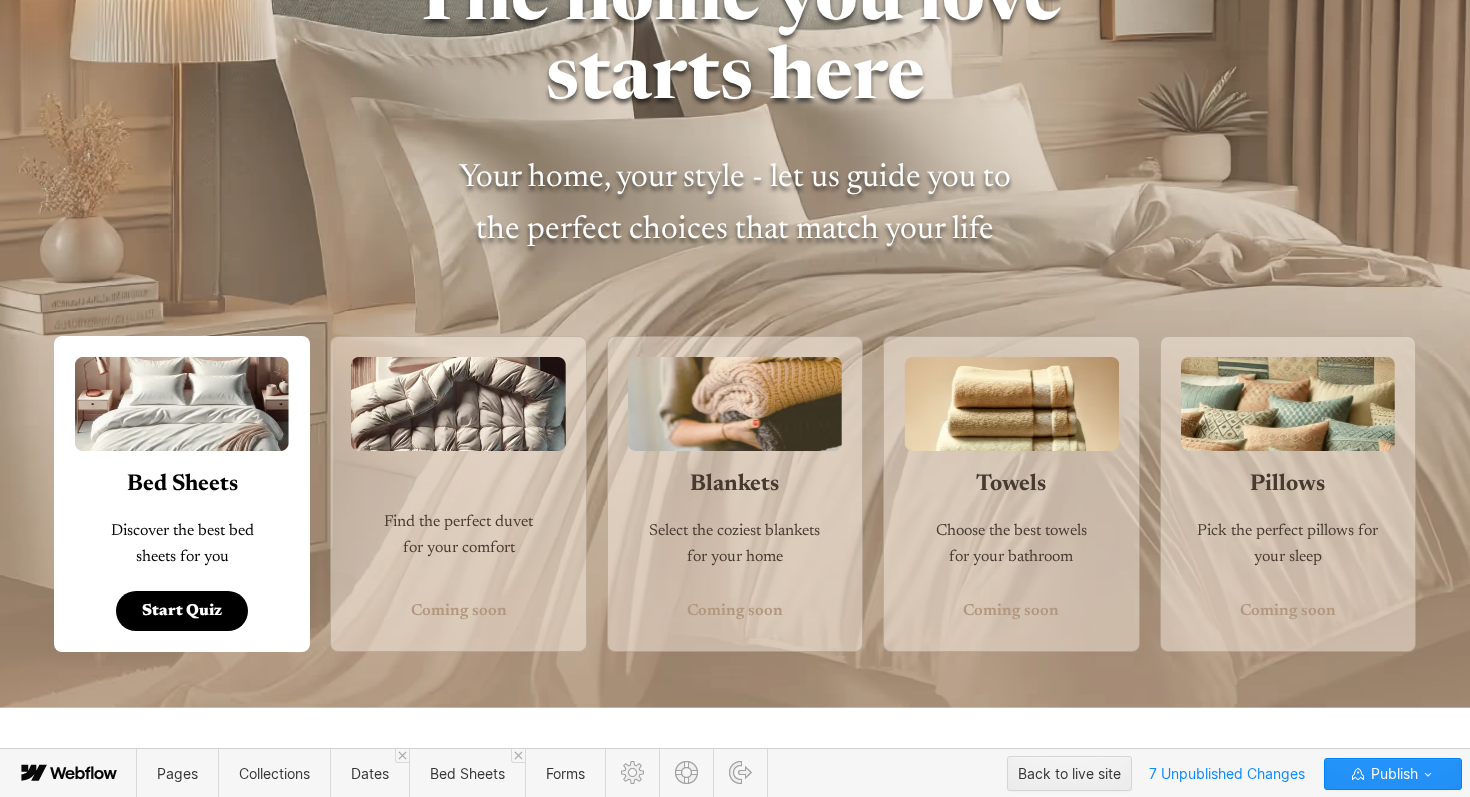 scroll, scrollTop: 175, scrollLeft: 0, axis: vertical 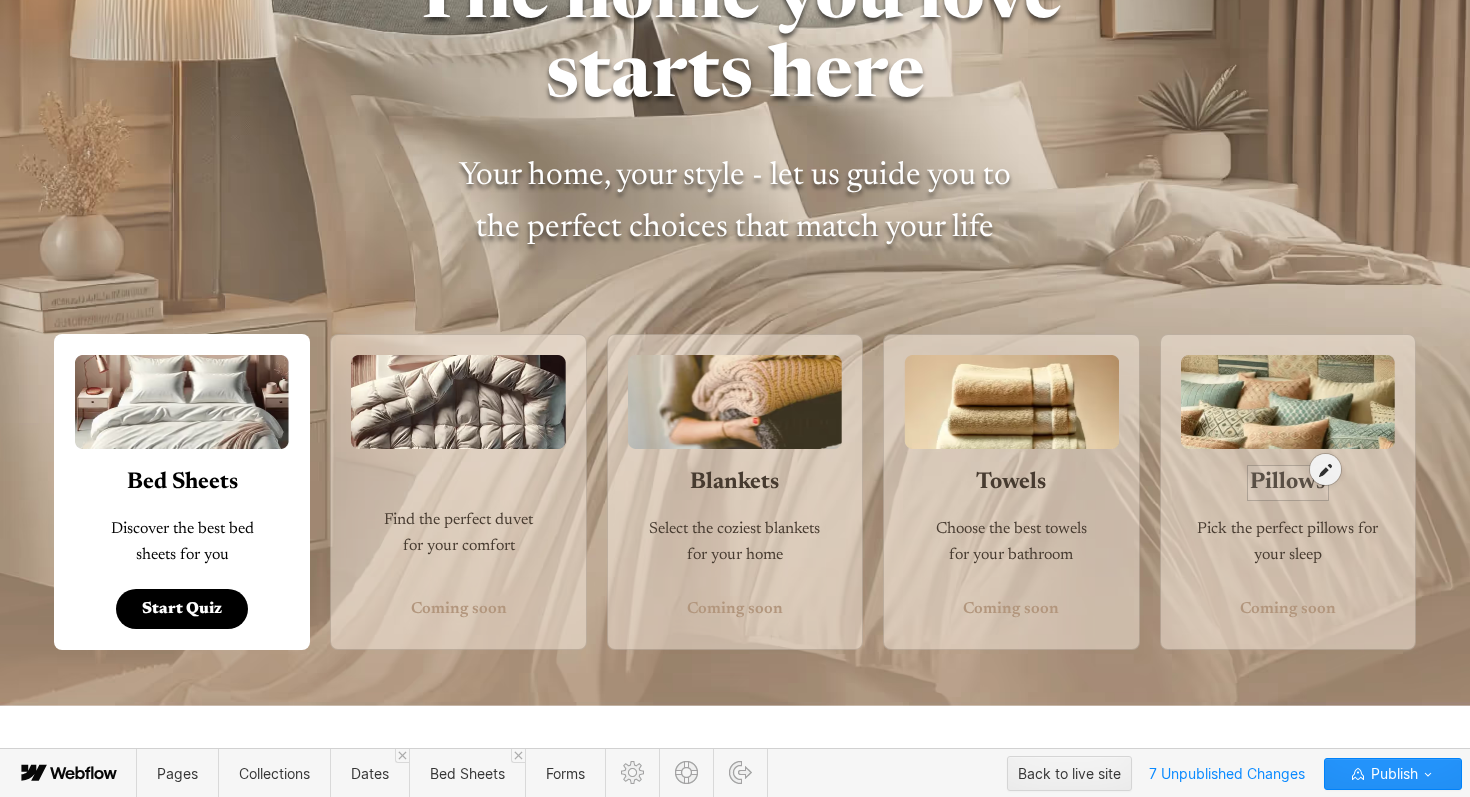 click on "Pillows" at bounding box center (1287, 483) 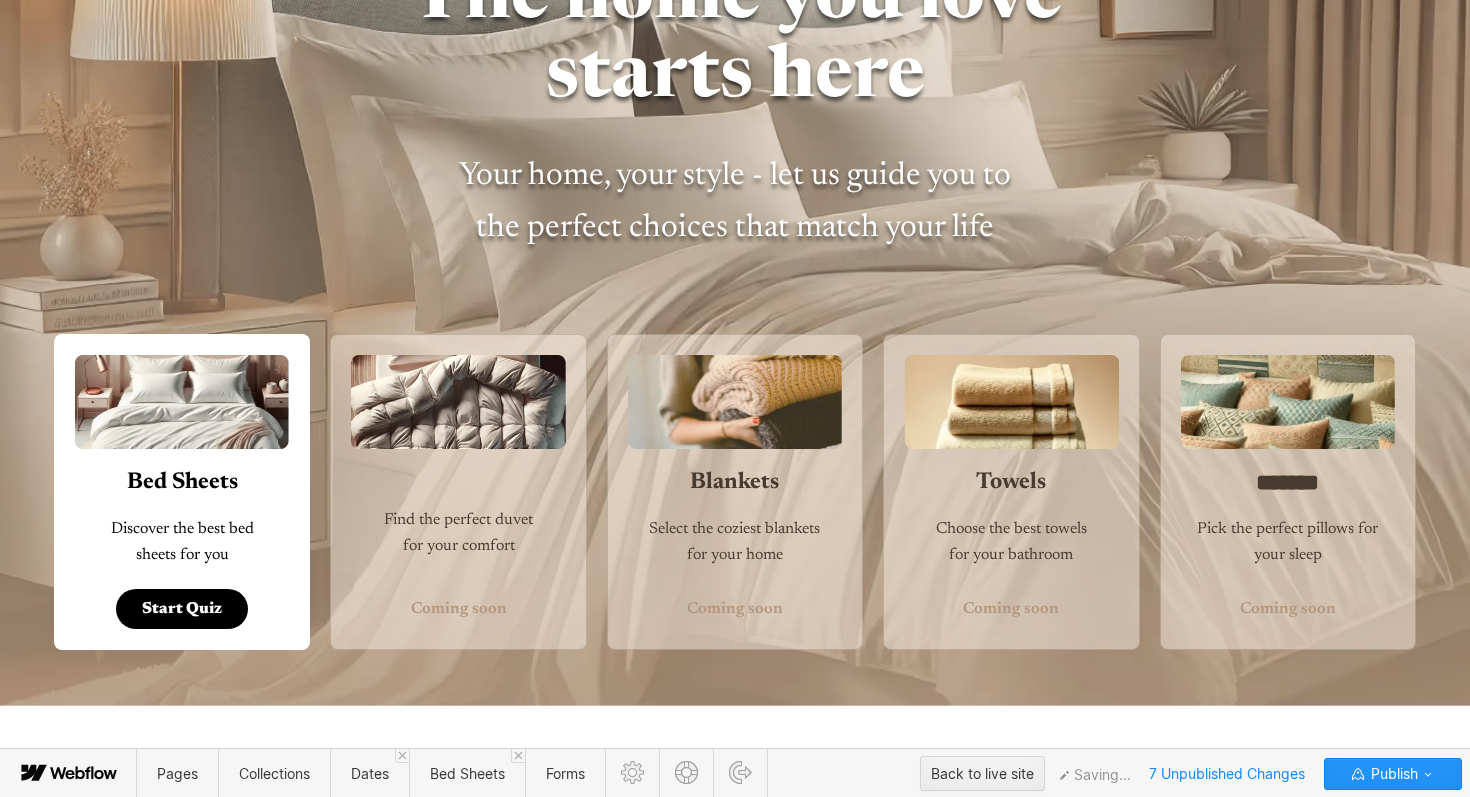 click on "Blankets Select the coziest blankets for your home Coming soon" at bounding box center [735, 492] 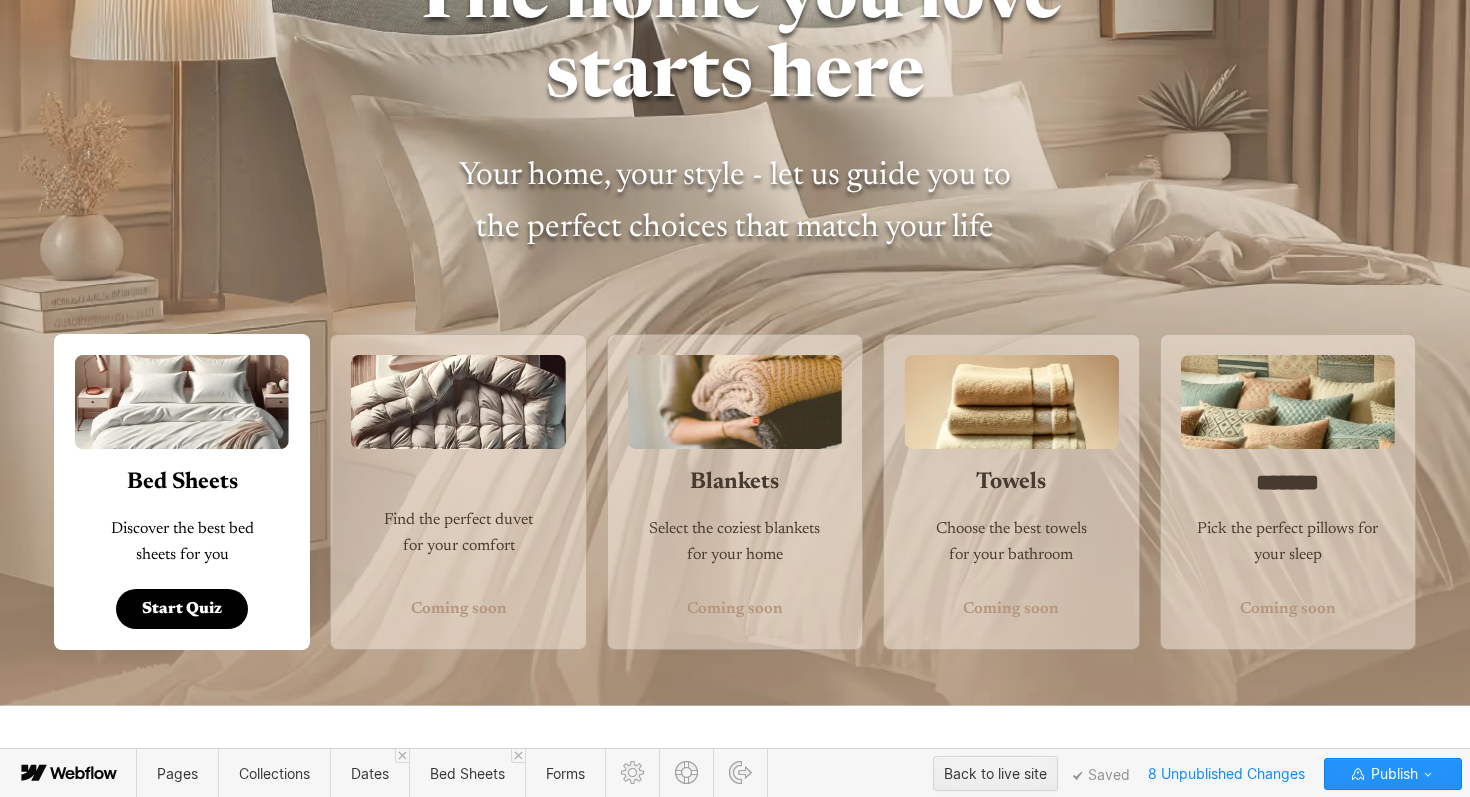 click on "Find the perfect duvet for your comfort Coming soon" at bounding box center (458, 492) 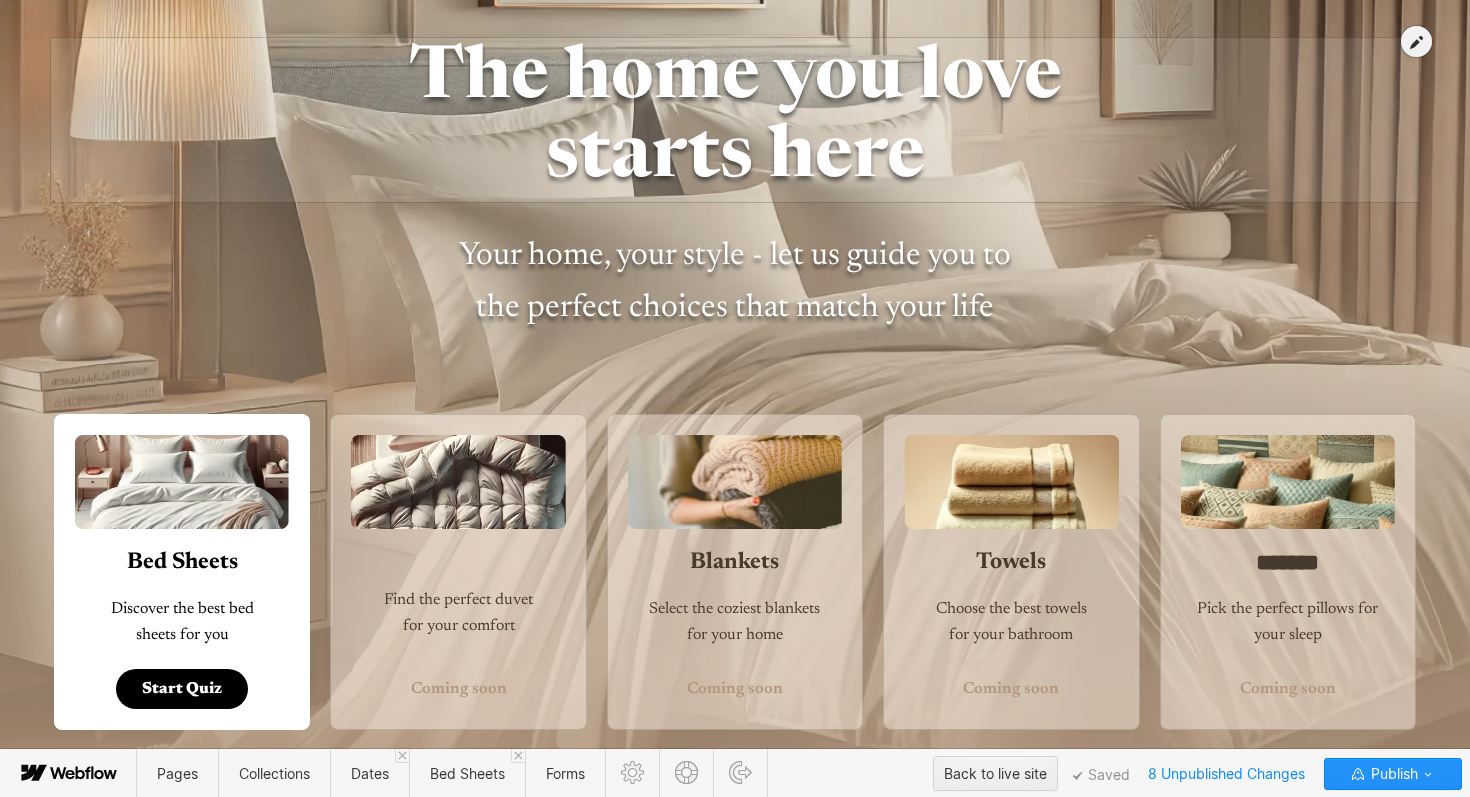 scroll, scrollTop: 94, scrollLeft: 0, axis: vertical 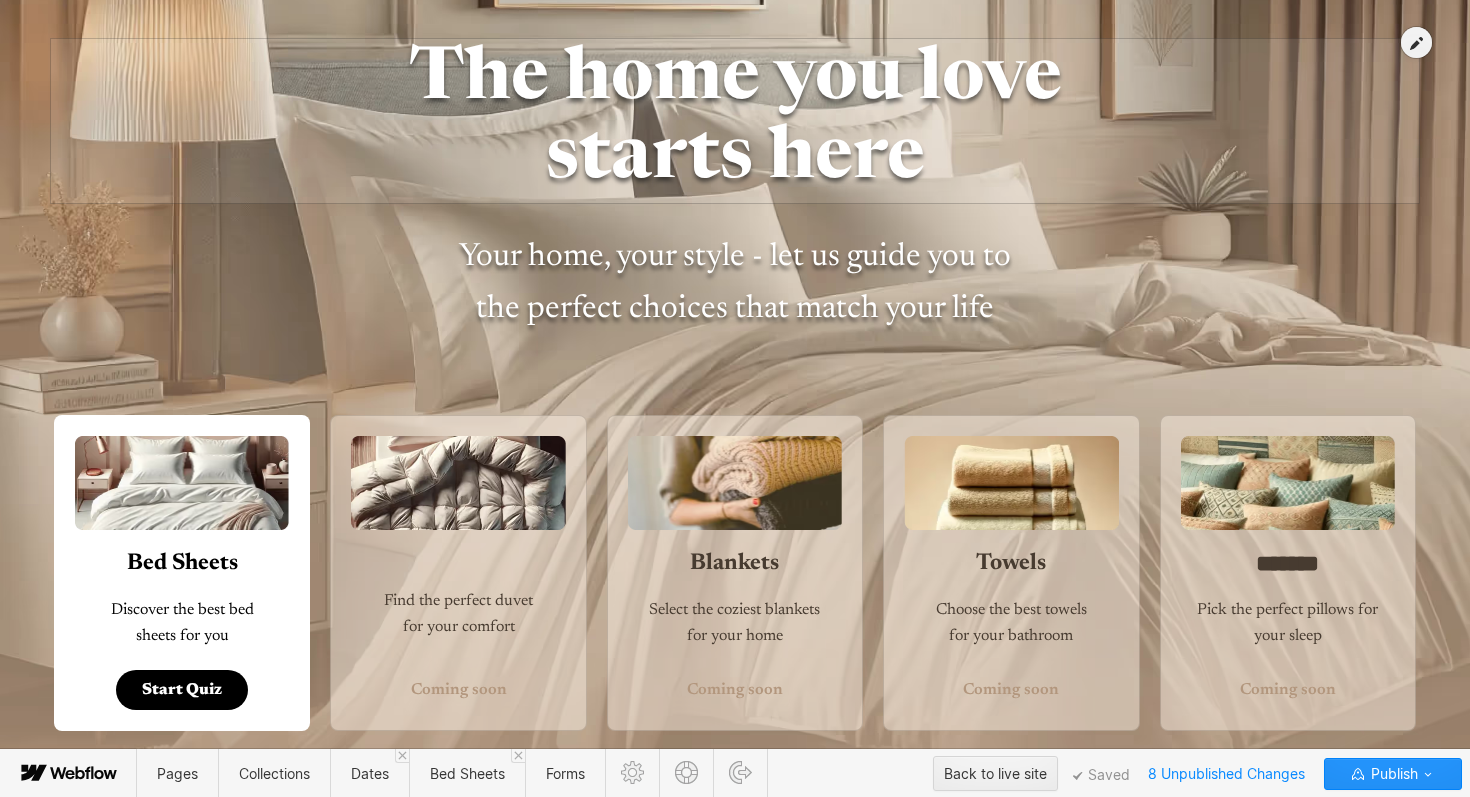 click at bounding box center (735, 111) 